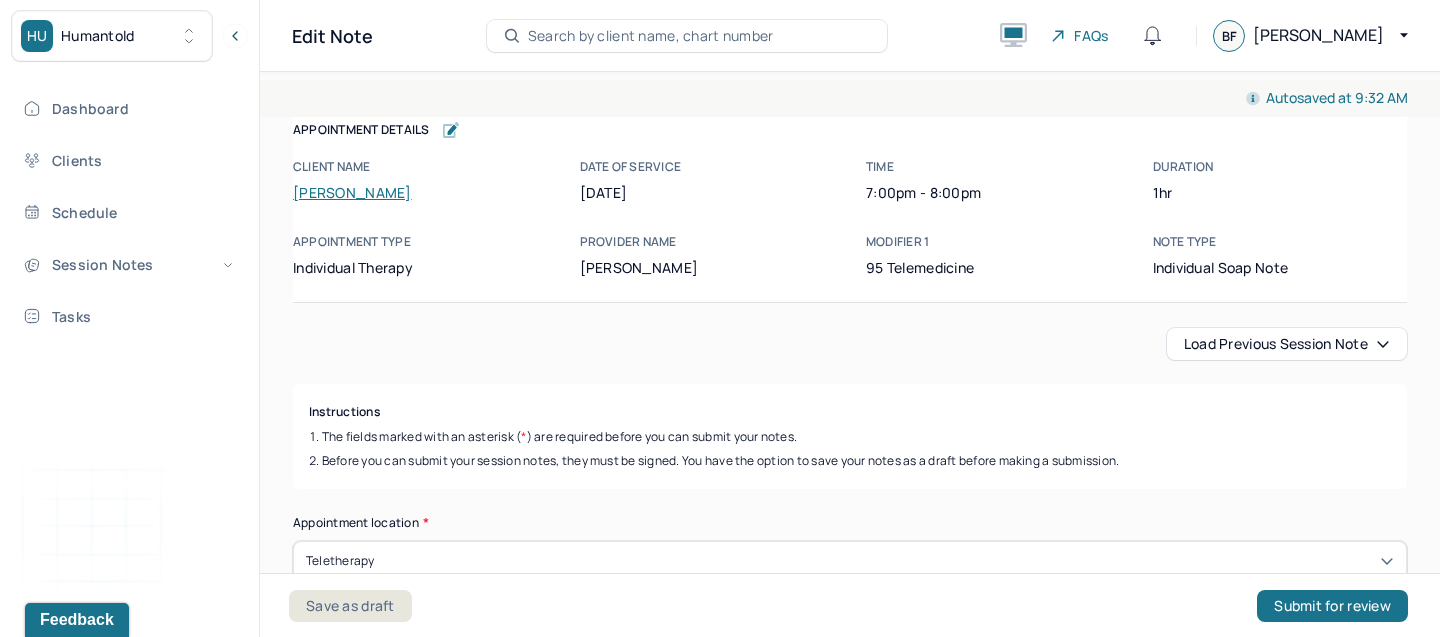 scroll, scrollTop: 0, scrollLeft: 0, axis: both 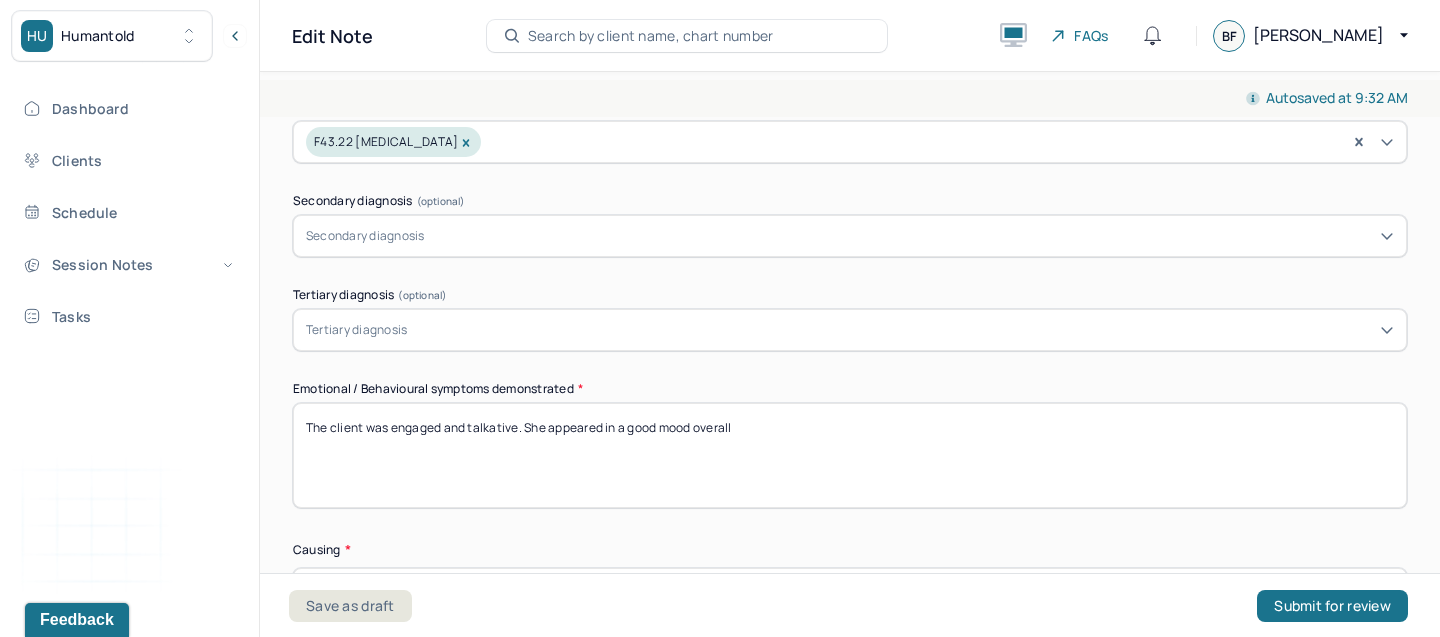 click on "The client was engaged and talkative. She appeared in a good mood overall" at bounding box center [850, 455] 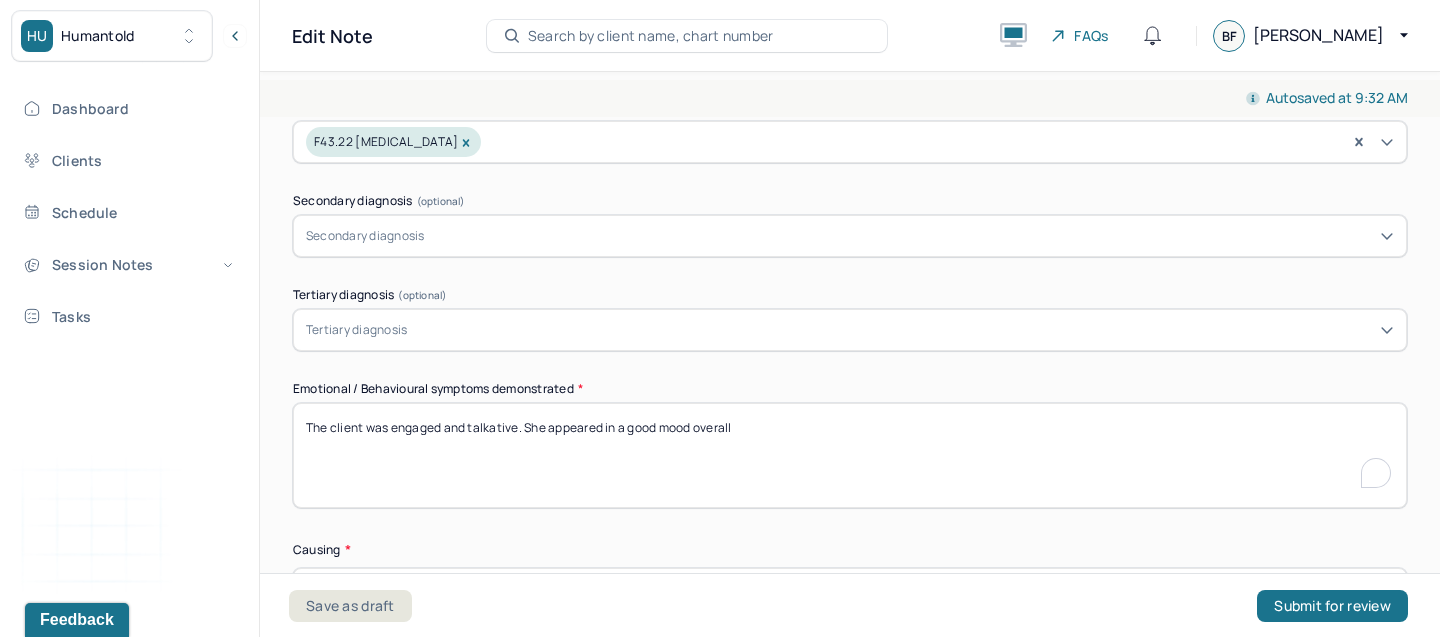 click on "The client was engaged and talkative. She appeared in a good mood overall" at bounding box center [850, 455] 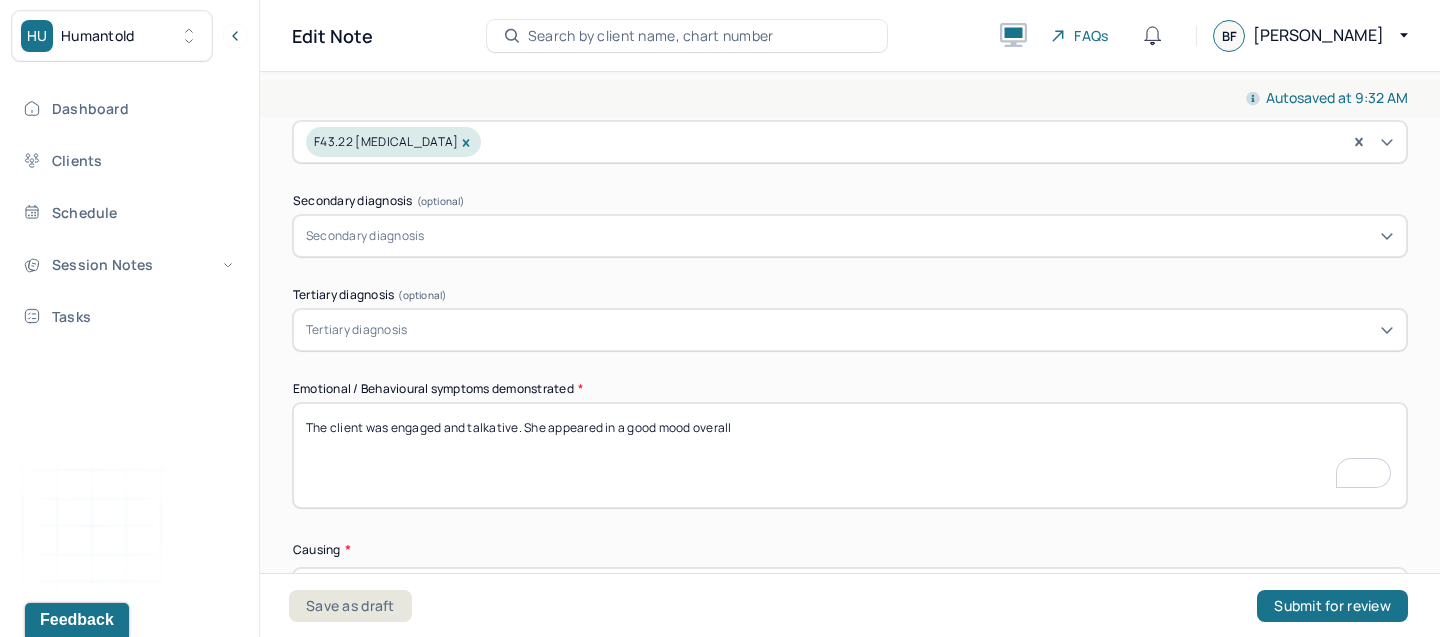 click on "The client was engaged and talkative. She appeared in a good mood overall" at bounding box center [850, 455] 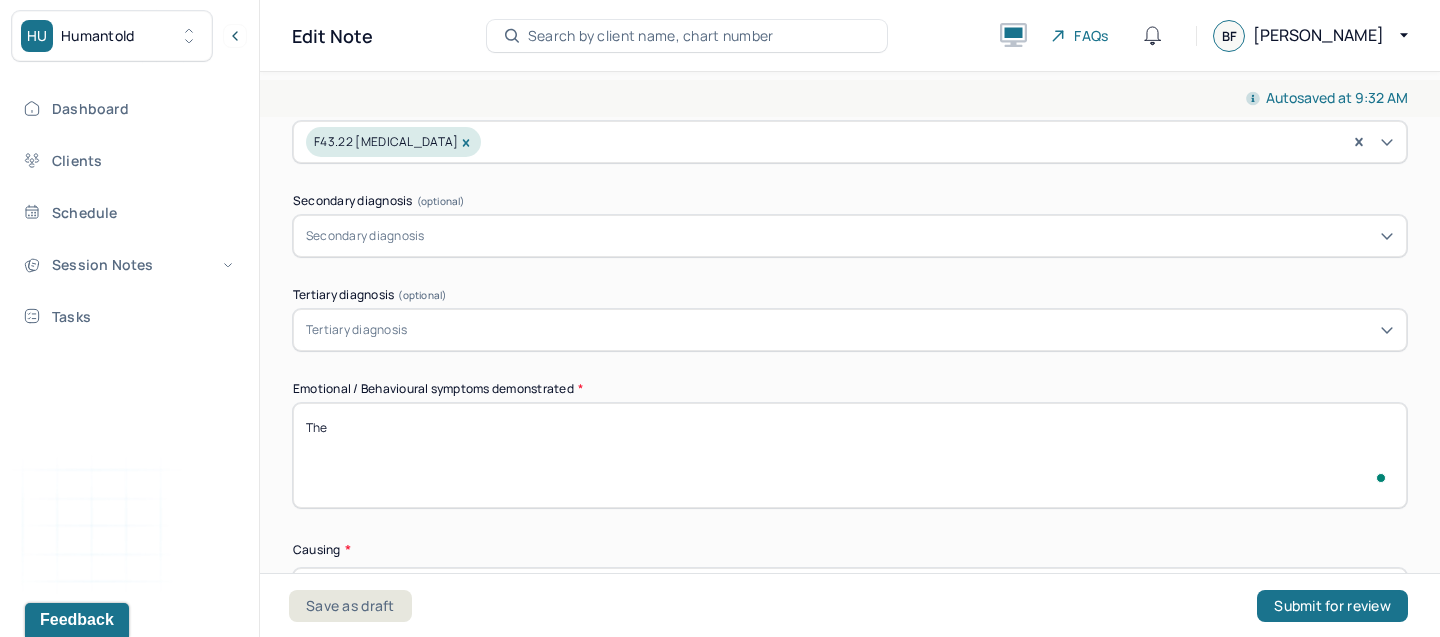 scroll, scrollTop: 775, scrollLeft: 0, axis: vertical 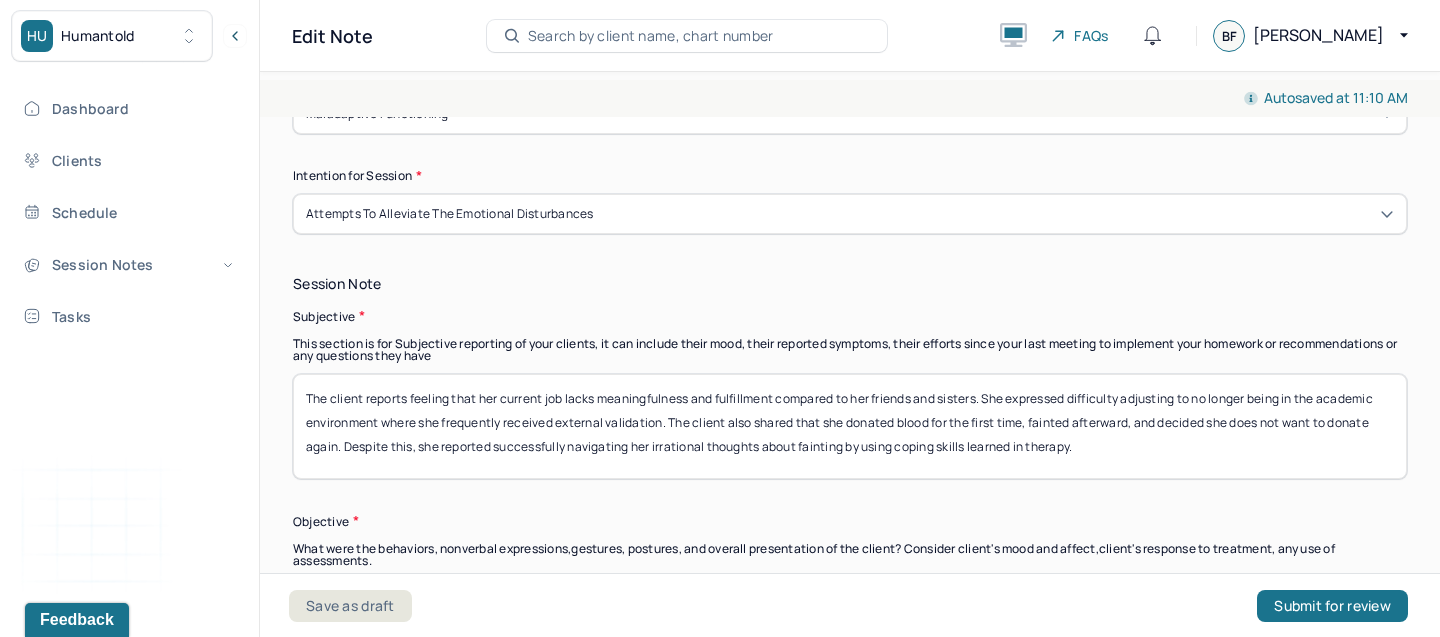 type on "The client was pleasant and engaged. She was attentive and appeared in a good mood." 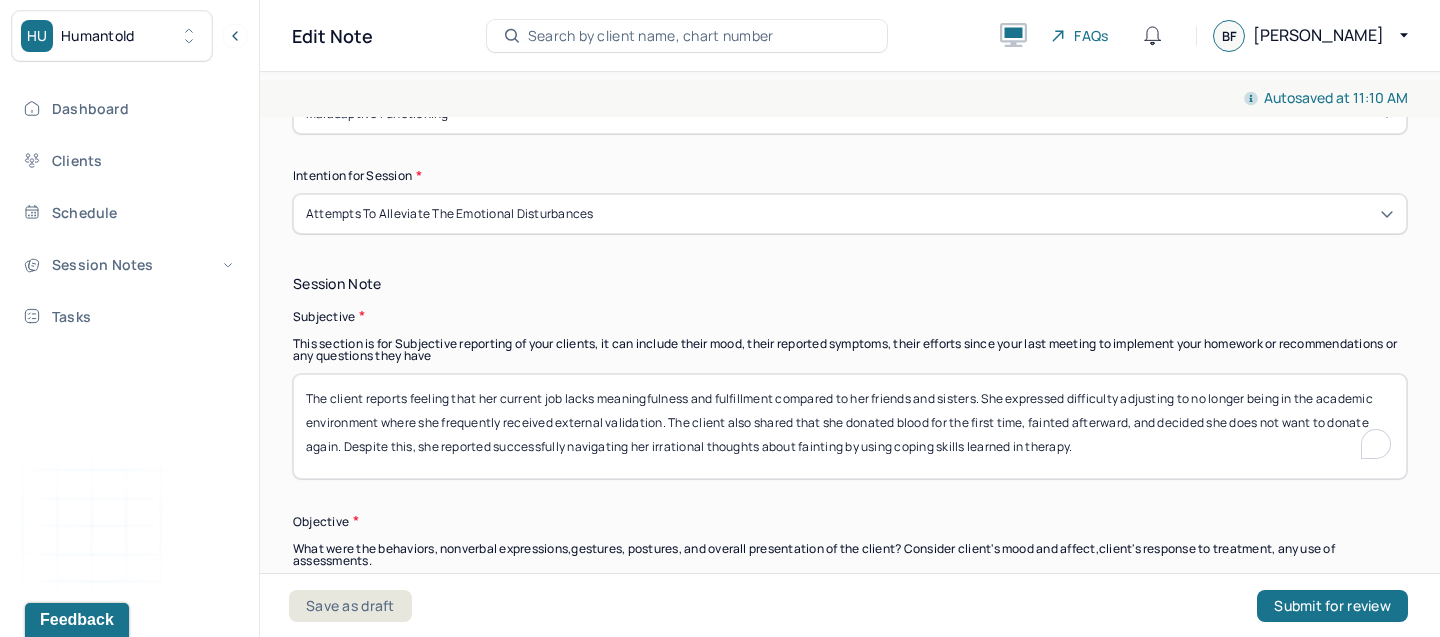 click on "The client reports feeling that her current job lacks meaningfulness and fulfillment compared to her friends and sisters. She expressed difficulty adjusting to no longer being in the academic environment where she frequently received external validation. The client also shared that she donated blood for the first time, fainted afterward, and decided she does not want to donate again. Despite this, she reported successfully navigating her irrational thoughts about fainting by using coping skills learned in therapy." at bounding box center (850, 426) 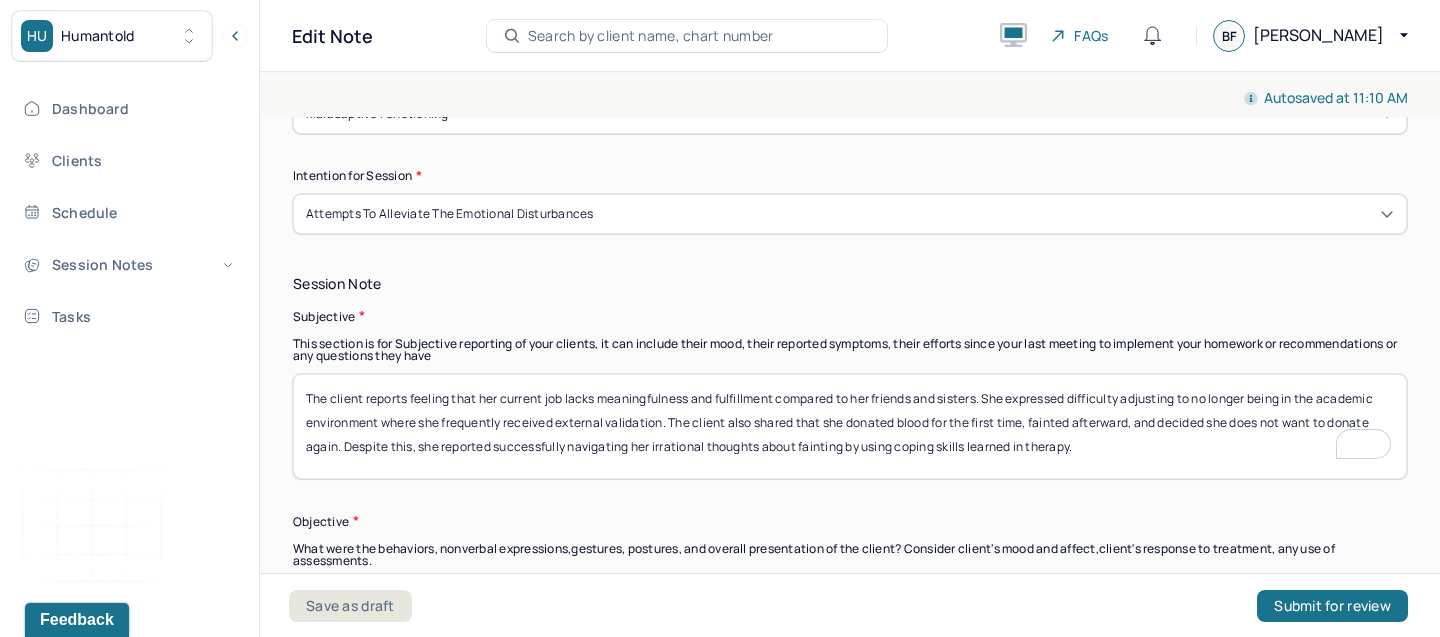 scroll, scrollTop: 1249, scrollLeft: 0, axis: vertical 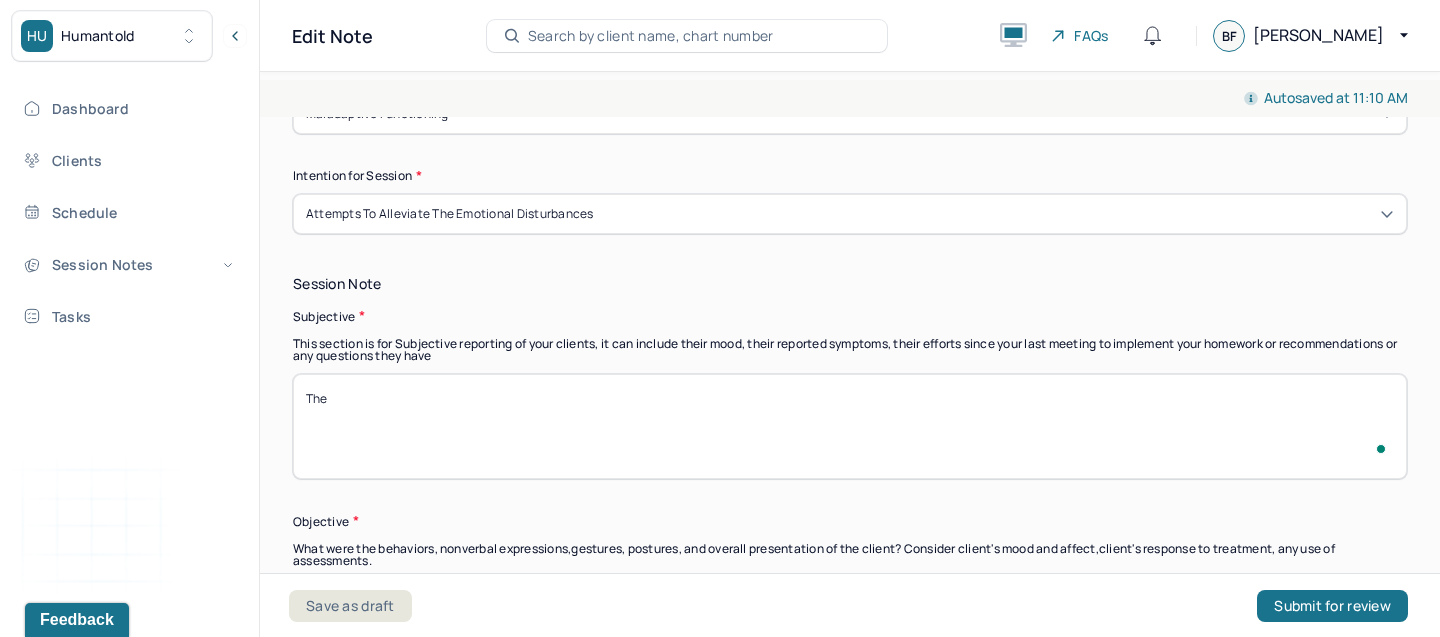 paste on "Client reported a recent increase in anxiety symptoms, stating, “This is the first time I’ve felt this anxious since starting [MEDICAL_DATA].” She described experiencing excessive worry, [MEDICAL_DATA], and a persistent sense of being “on edge,” particularly over the weekend." 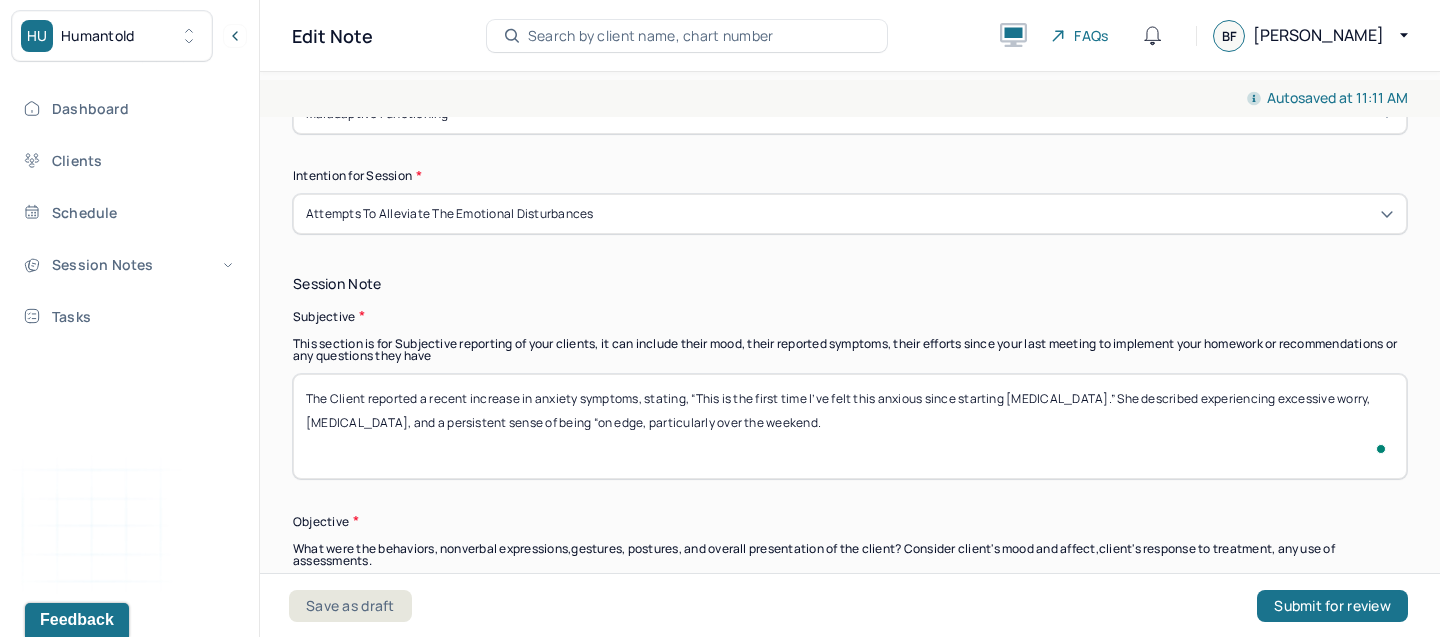 click on "The Client reported a recent increase in anxiety symptoms, stating, “This is the first time I’ve felt this anxious since starting [MEDICAL_DATA].” She described experiencing excessive worry, [MEDICAL_DATA], and a persistent sense of being “on edge,”, particularly over the weekend." at bounding box center [850, 426] 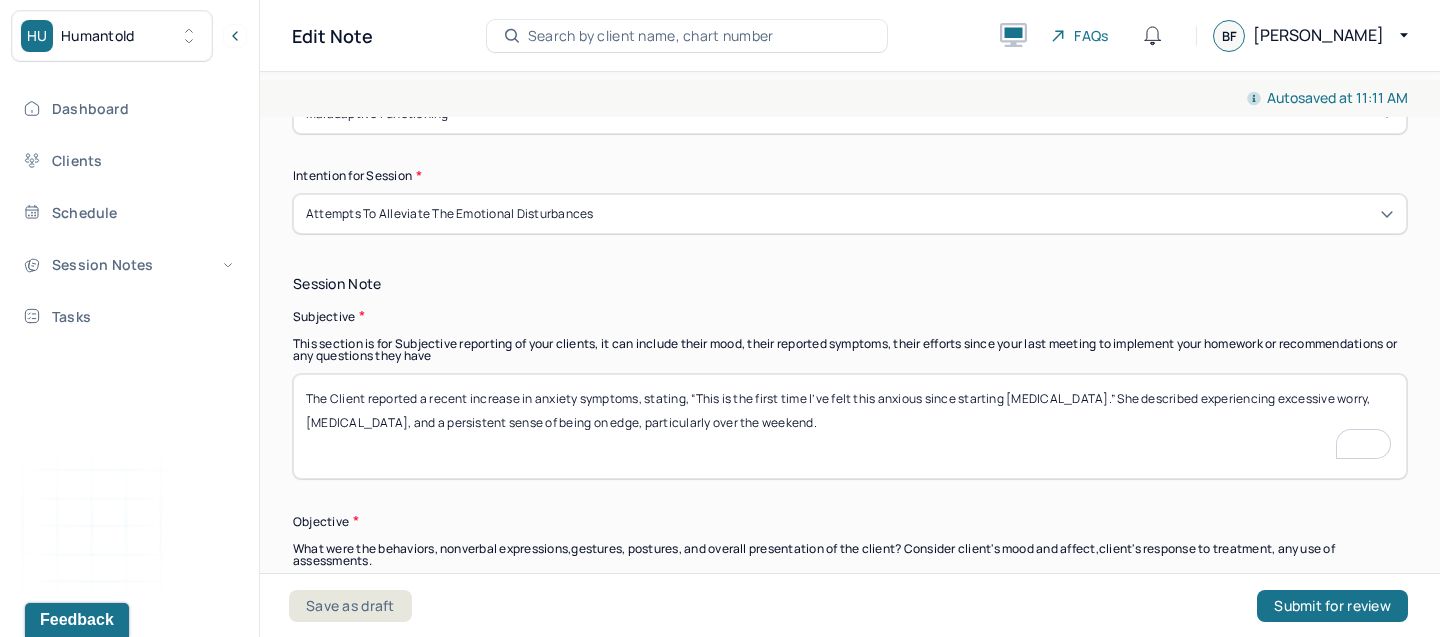 click on "The Client reported a recent increase in anxiety symptoms, stating, “This is the first time I’ve felt this anxious since starting [MEDICAL_DATA].” She described experiencing excessive worry, [MEDICAL_DATA], and a persistent sense of being “on edge, particularly over the weekend." at bounding box center (850, 426) 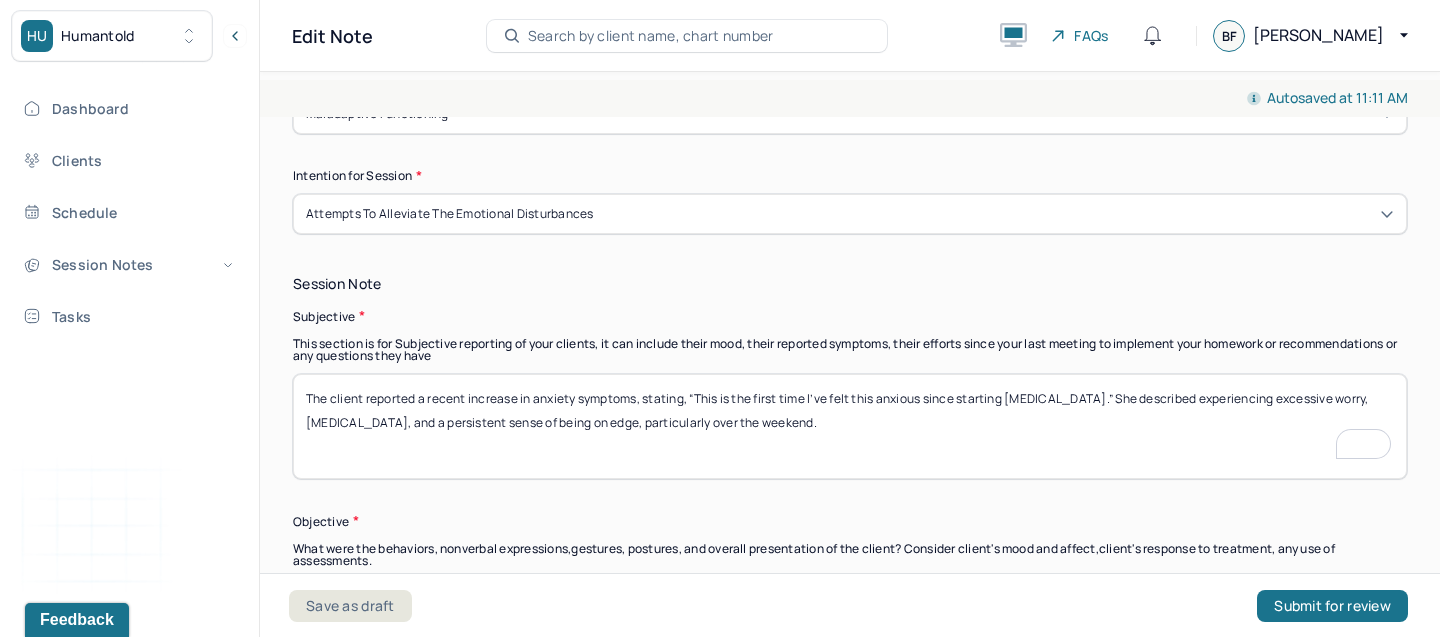 click on "The client reported a recent increase in anxiety symptoms, stating, “This is the first time I’ve felt this anxious since starting [MEDICAL_DATA].” She described experiencing excessive worry, [MEDICAL_DATA], and a persistent sense of being on edge, particularly over the weekend." at bounding box center [850, 426] 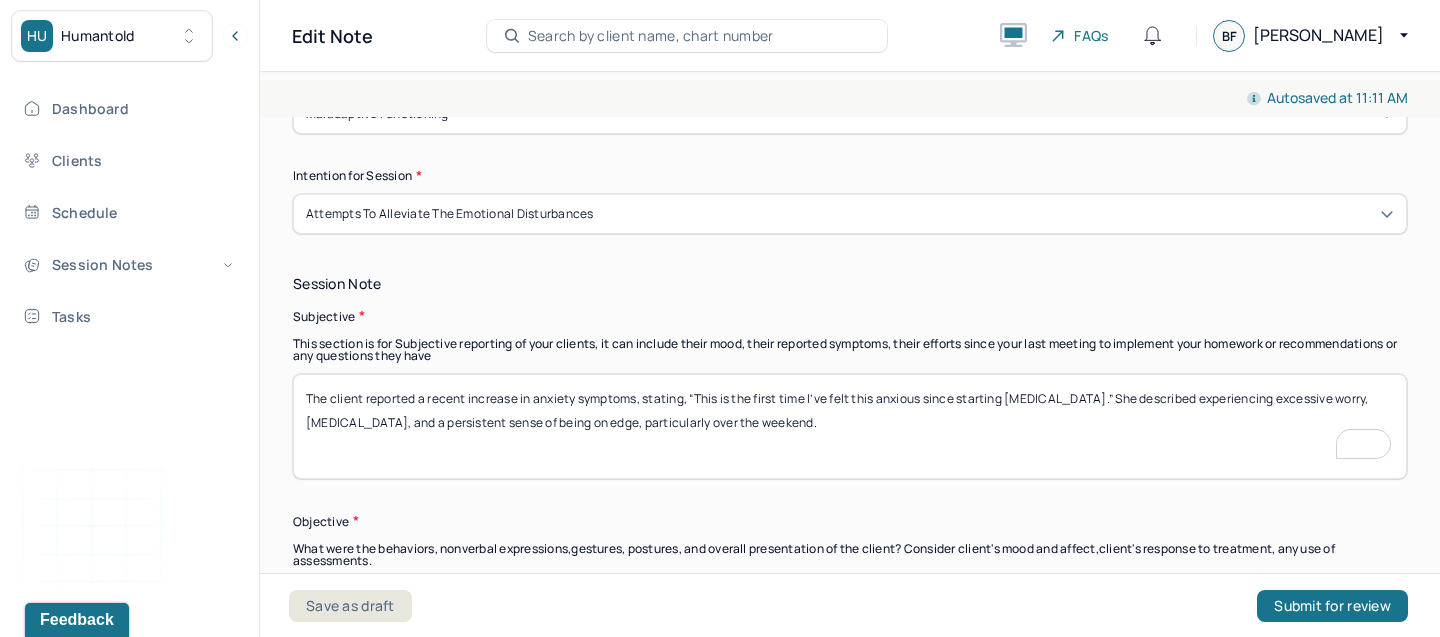 paste on "The client shared that she becomes fearful when she notices anxiety symptoms arise, expressing concern that they may escalate into a full-blown [MEDICAL_DATA]. She noted this fear increases her overall distress and makes it harder to self-regulate." 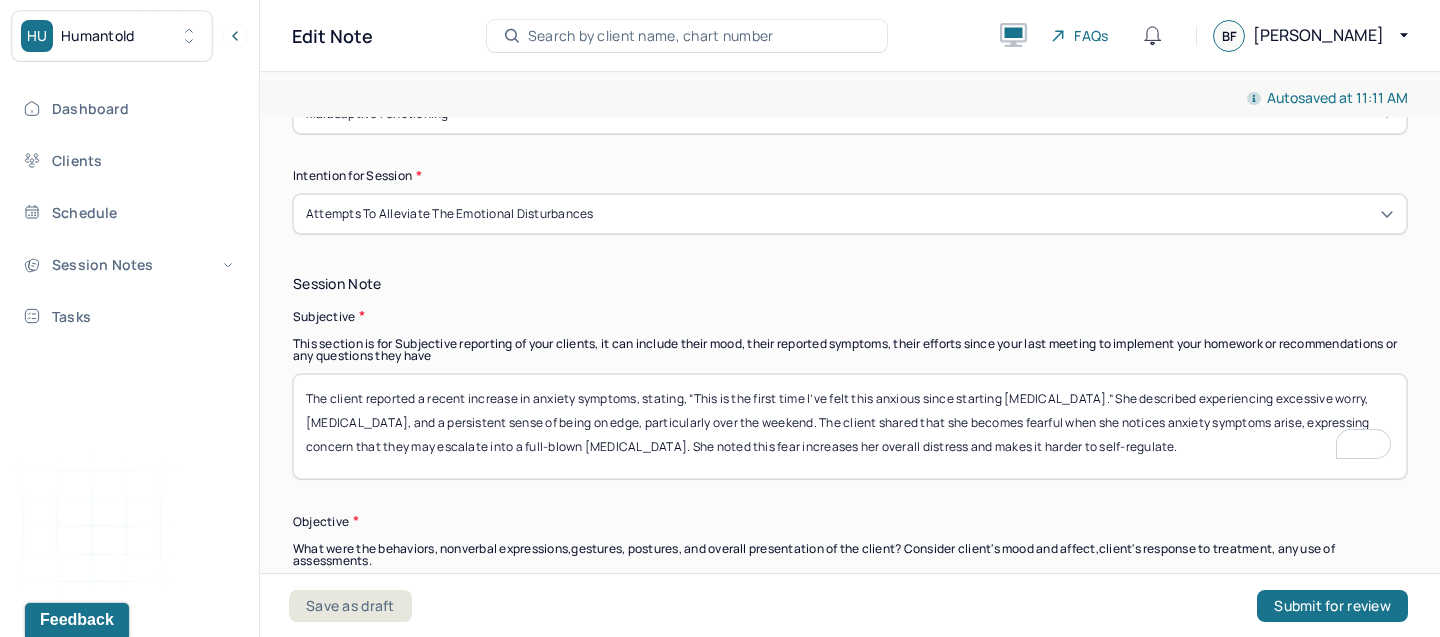 scroll, scrollTop: 1257, scrollLeft: 0, axis: vertical 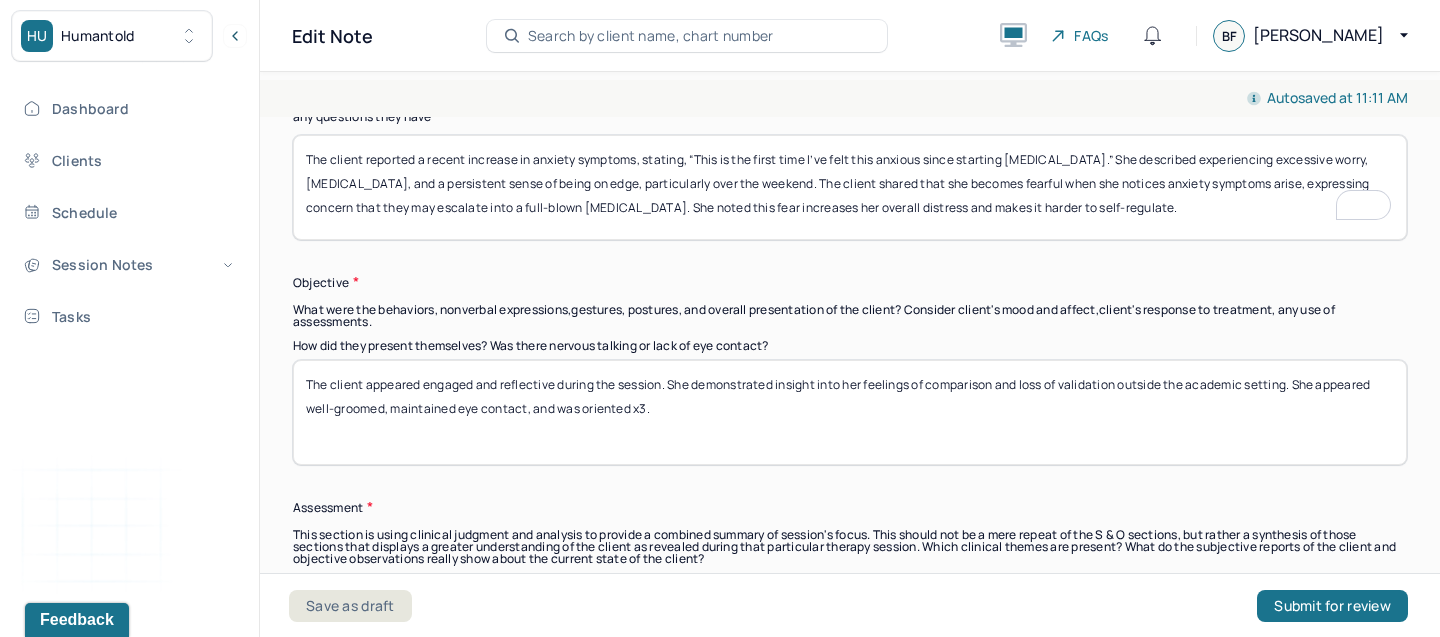 type on "The client reported a recent increase in anxiety symptoms, stating, “This is the first time I’ve felt this anxious since starting [MEDICAL_DATA].” She described experiencing excessive worry, [MEDICAL_DATA], and a persistent sense of being on edge, particularly over the weekend. The client shared that she becomes fearful when she notices anxiety symptoms arise, expressing concern that they may escalate into a full-blown [MEDICAL_DATA]. She noted this fear increases her overall distress and makes it harder to self-regulate." 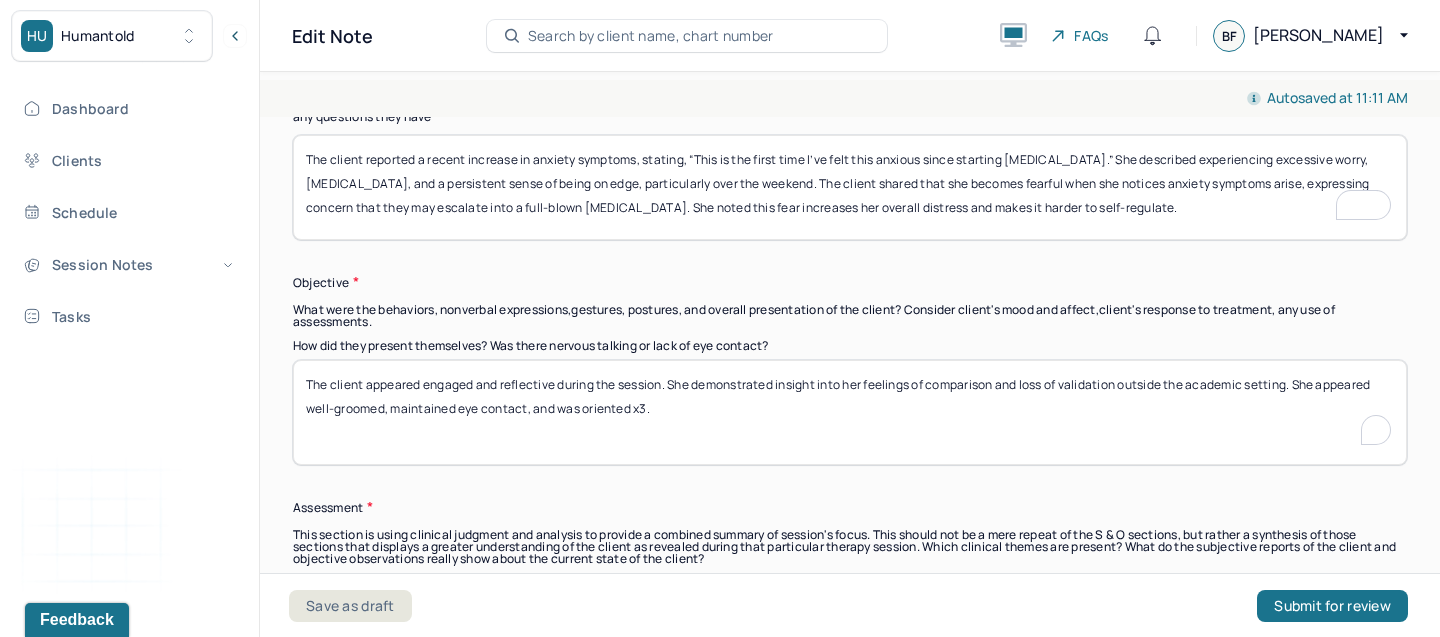 click on "The client appeared engaged and reflective during the session. She demonstrated insight into her feelings of comparison and loss of validation outside the academic setting. She appeared well-groomed, maintained eye contact, and was oriented x3." at bounding box center [850, 412] 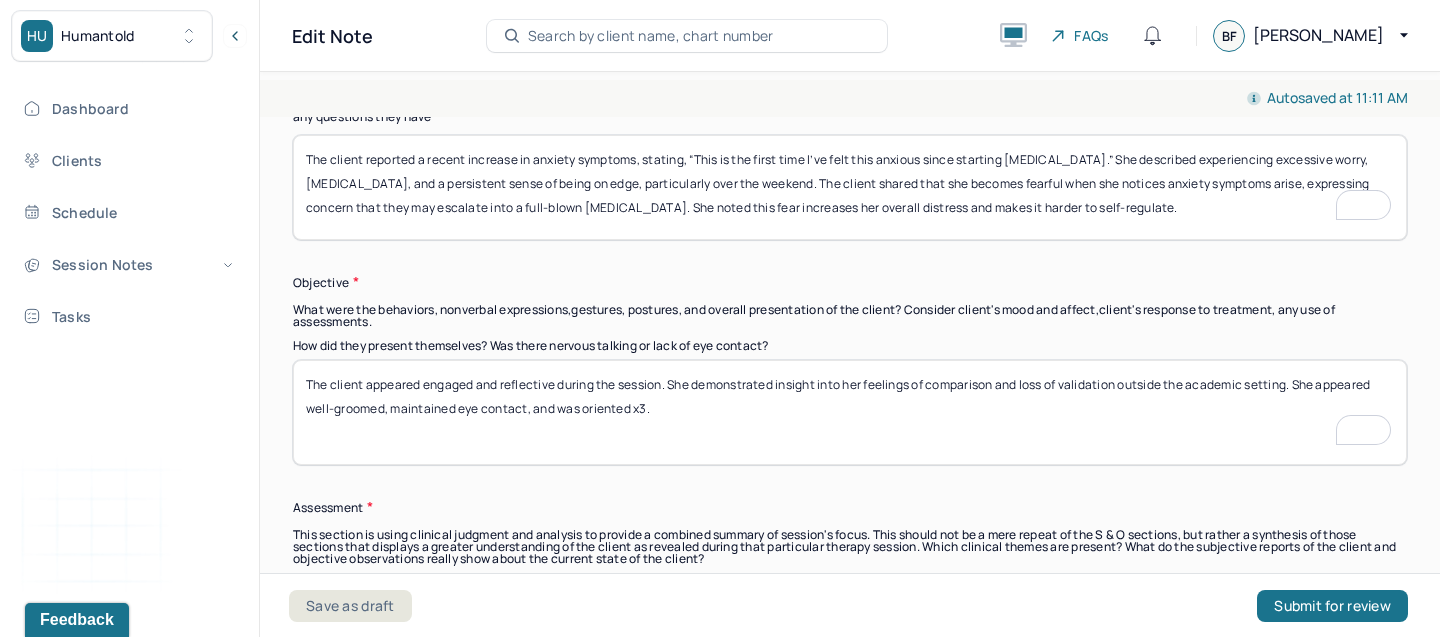 click on "The client appeared engaged and reflective during the session. She demonstrated insight into her feelings of comparison and loss of validation outside the academic setting. She appeared well-groomed, maintained eye contact, and was oriented x3." at bounding box center (850, 412) 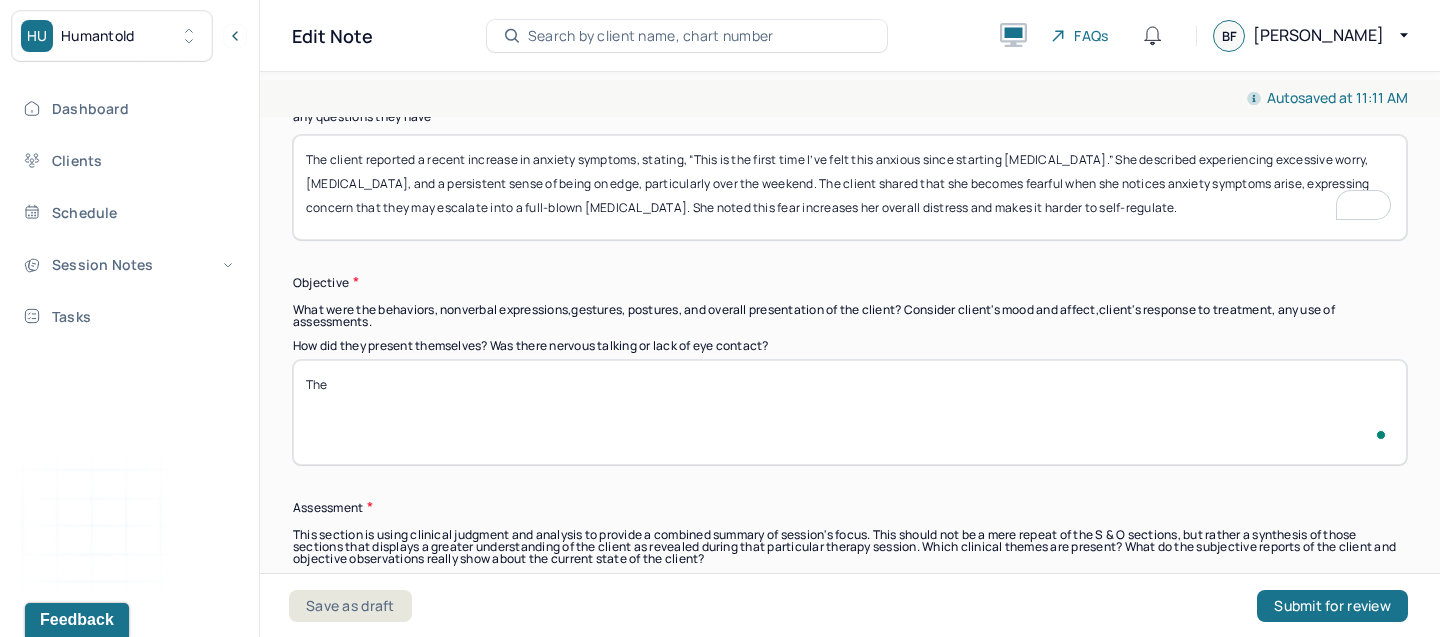 paste on "Client appeared moderately anxious during session. Affect was tense but controlled. Thought process was logical, though preoccupied with anxious content." 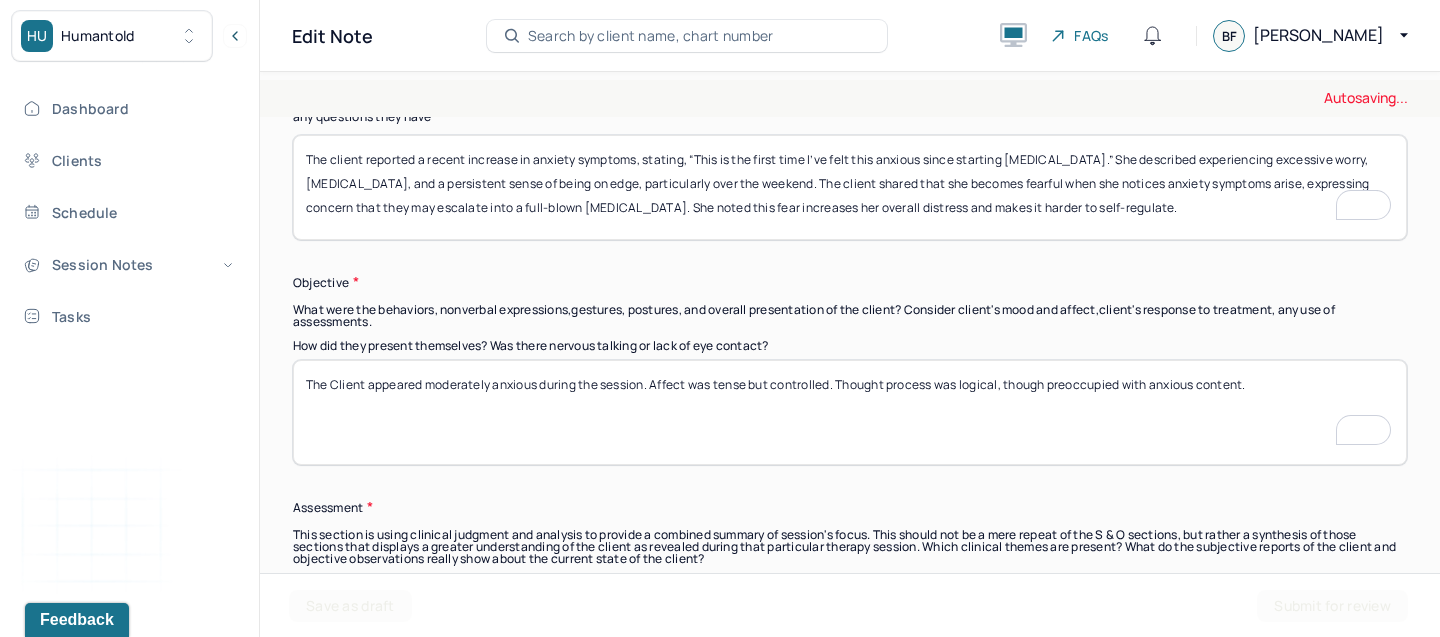 click on "The Client appeared moderately anxious during the session. Affect was tense but controlled. Thought process was logical, though preoccupied with anxious content." at bounding box center [850, 412] 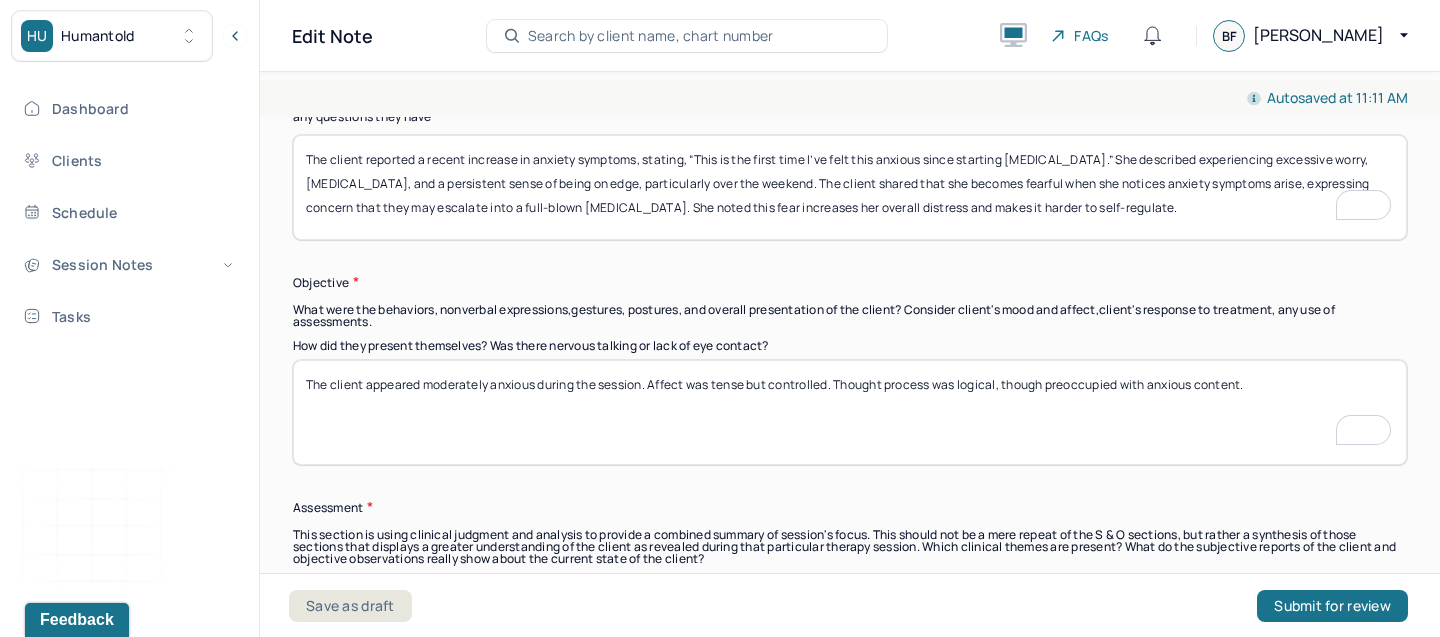 click on "The Client appeared moderately anxious during the session. Affect was tense but controlled. Thought process was logical, though preoccupied with anxious content." at bounding box center (850, 412) 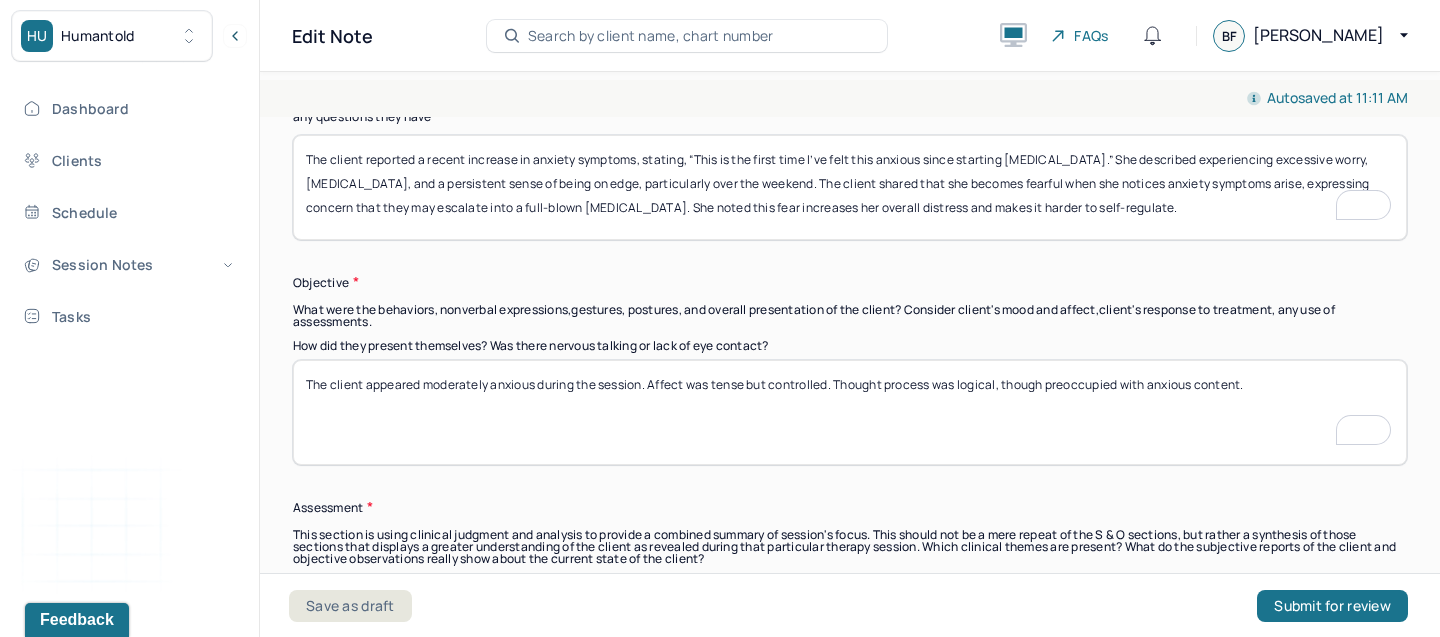 paste on "Speech was normal in rate and tone" 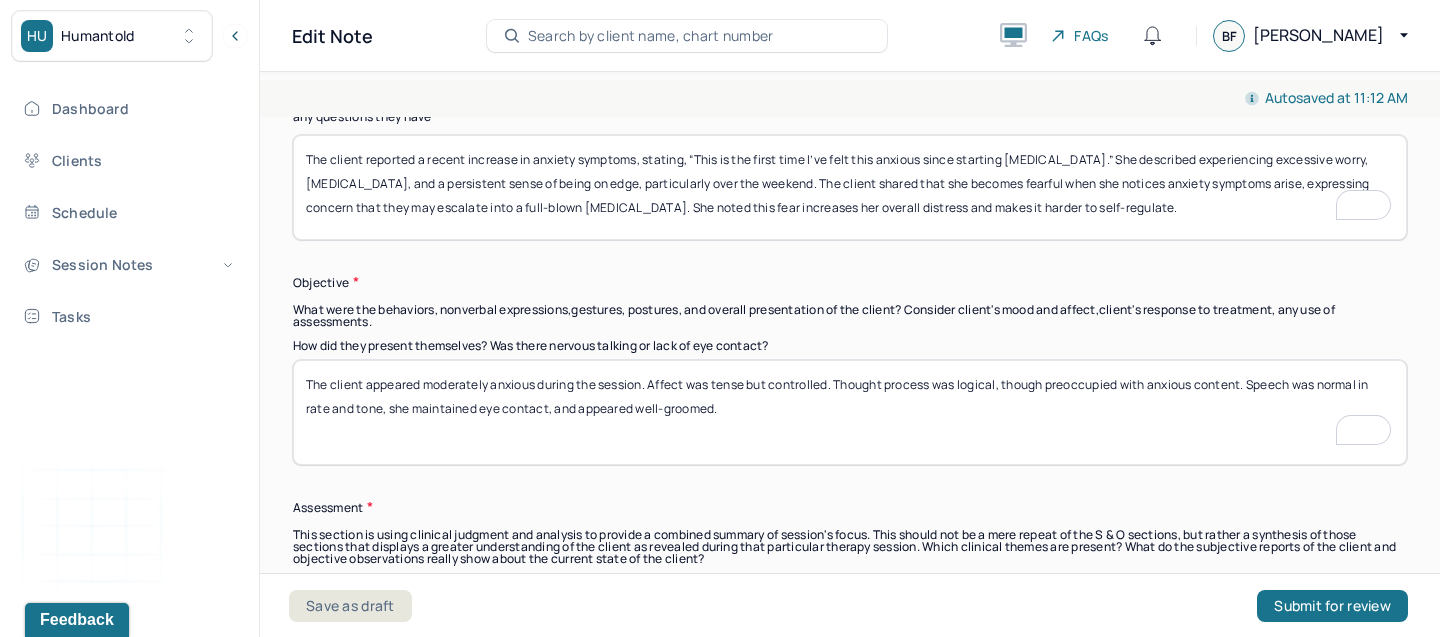 scroll, scrollTop: 1414, scrollLeft: 0, axis: vertical 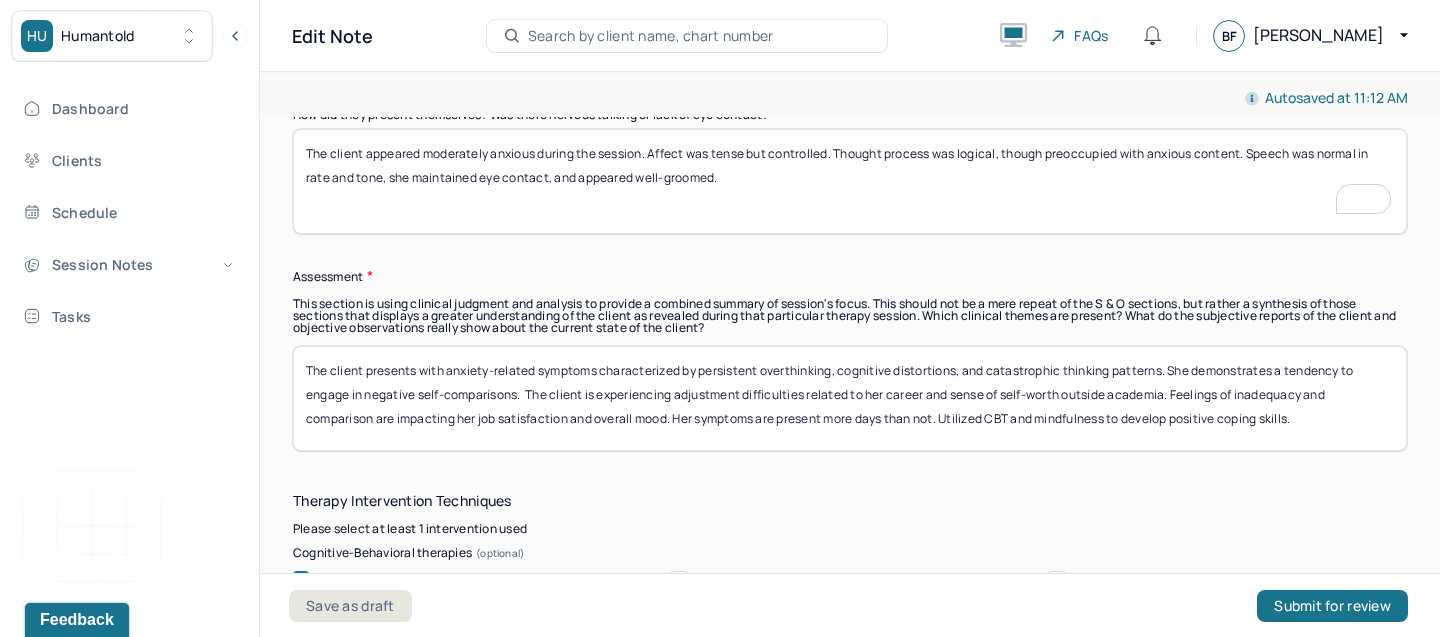 type on "The client appeared moderately anxious during the session. Affect was tense but controlled. Thought process was logical, though preoccupied with anxious content. Speech was normal in rate and tone, she maintained eye contact, and appeared well-groomed." 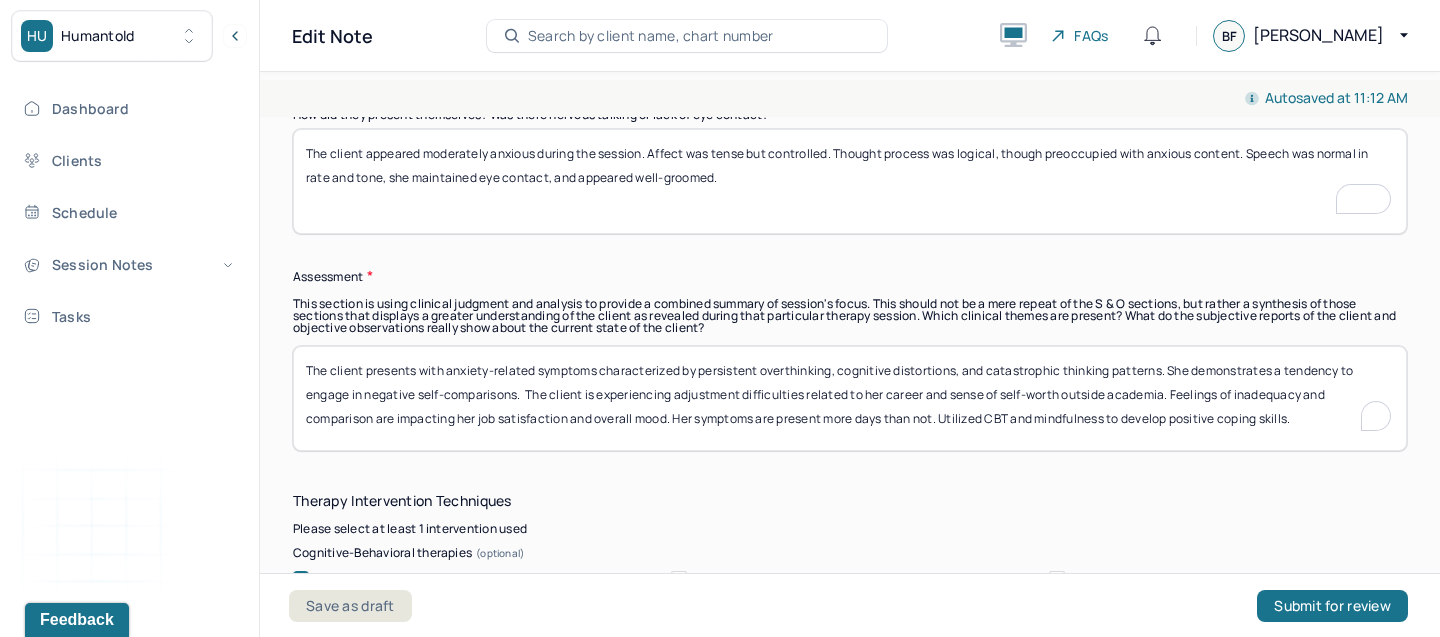 click on "The client presents with anxiety-related symptoms characterized by persistent overthinking, cognitive distortions, and catastrophic thinking patterns. She demonstrates a tendency to engage in negative self-comparisons.  The client is experiencing adjustment difficulties related to her career and sense of self-worth outside academia. Feelings of inadequacy and comparison are impacting her job satisfaction and overall mood. Her symptoms are present more days than not. Utilized CBT and mindfulness to develop positive coping skills." at bounding box center (850, 398) 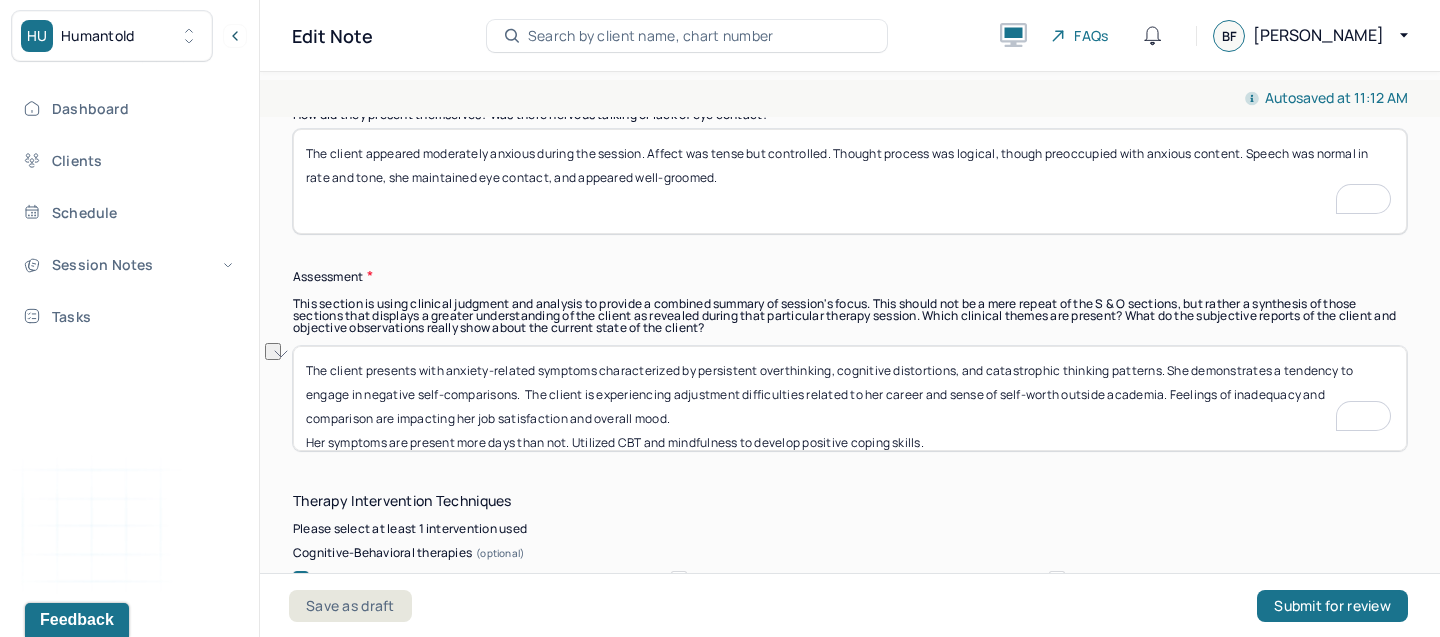 drag, startPoint x: 681, startPoint y: 415, endPoint x: 278, endPoint y: 354, distance: 407.59048 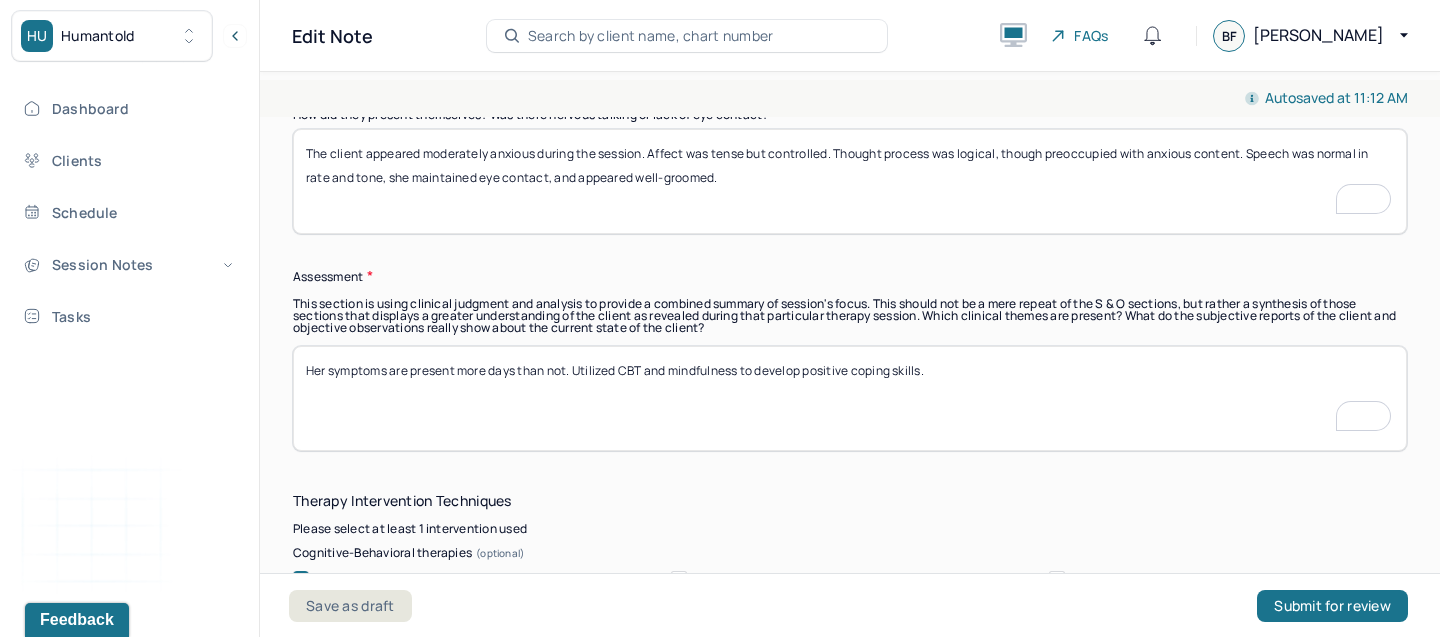 paste on "Anxiety symptoms appear elevated, marked by persistent worry, [MEDICAL_DATA], and a heightened state of alertness. There is a notable fear of escalation into panic, which amplifies overall distress and contributes to difficulty managing symptoms." 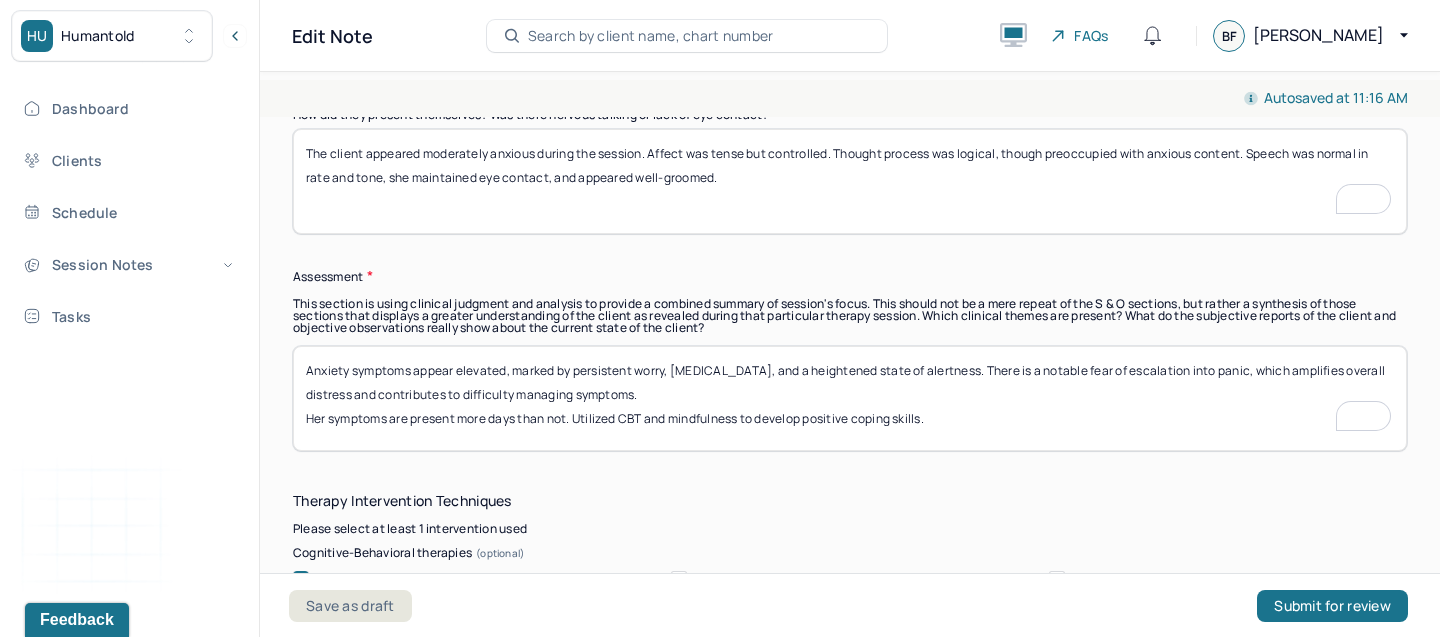 click on "Anxiety symptoms appear elevated, marked by persistent worry, [MEDICAL_DATA], and a heightened state of alertness. There is a notable fear of escalation into panic, which amplifies overall distress and contributes to difficulty managing symptoms.
Her symptoms are present more days than not. Utilized CBT and mindfulness to develop positive coping skills." at bounding box center [850, 398] 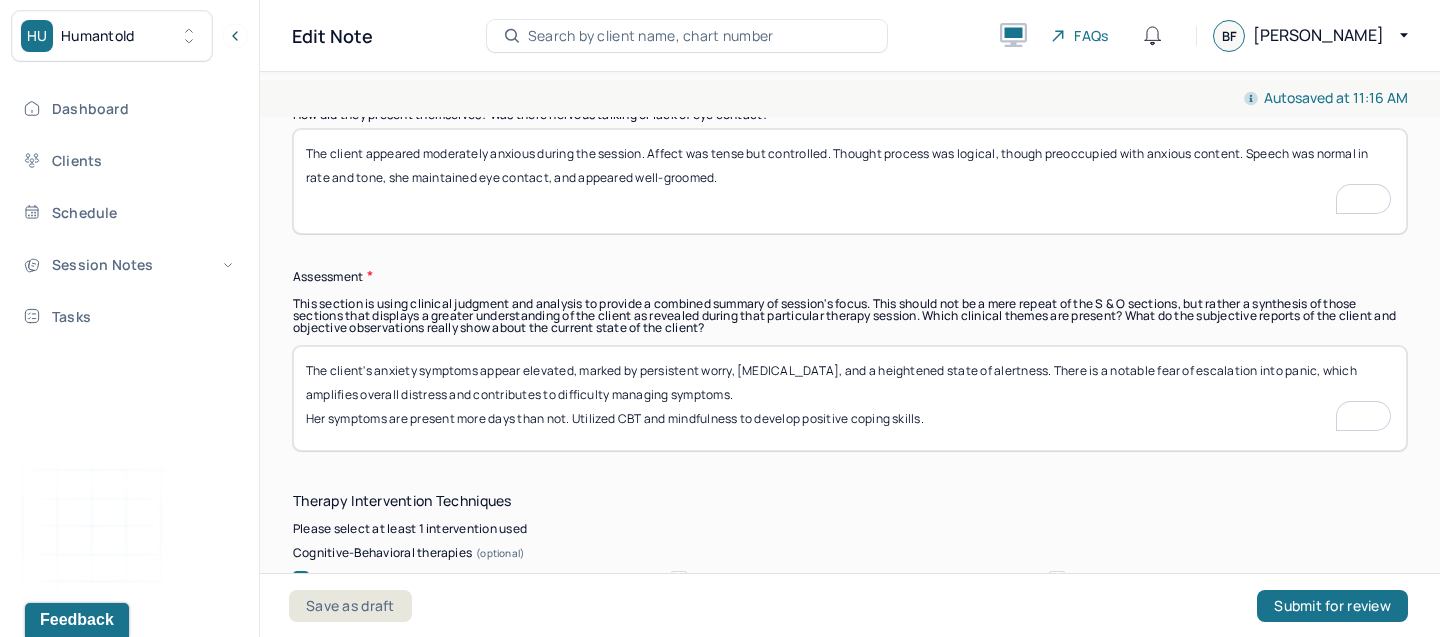 click on "The client's anxiety symptoms appear elevated, marked by persistent worry, [MEDICAL_DATA], and a heightened state of alertness. There is a notable fear of escalation into panic, which amplifies overall distress and contributes to difficulty managing symptoms.
Her symptoms are present more days than not. Utilized CBT and mindfulness to develop positive coping skills." at bounding box center [850, 398] 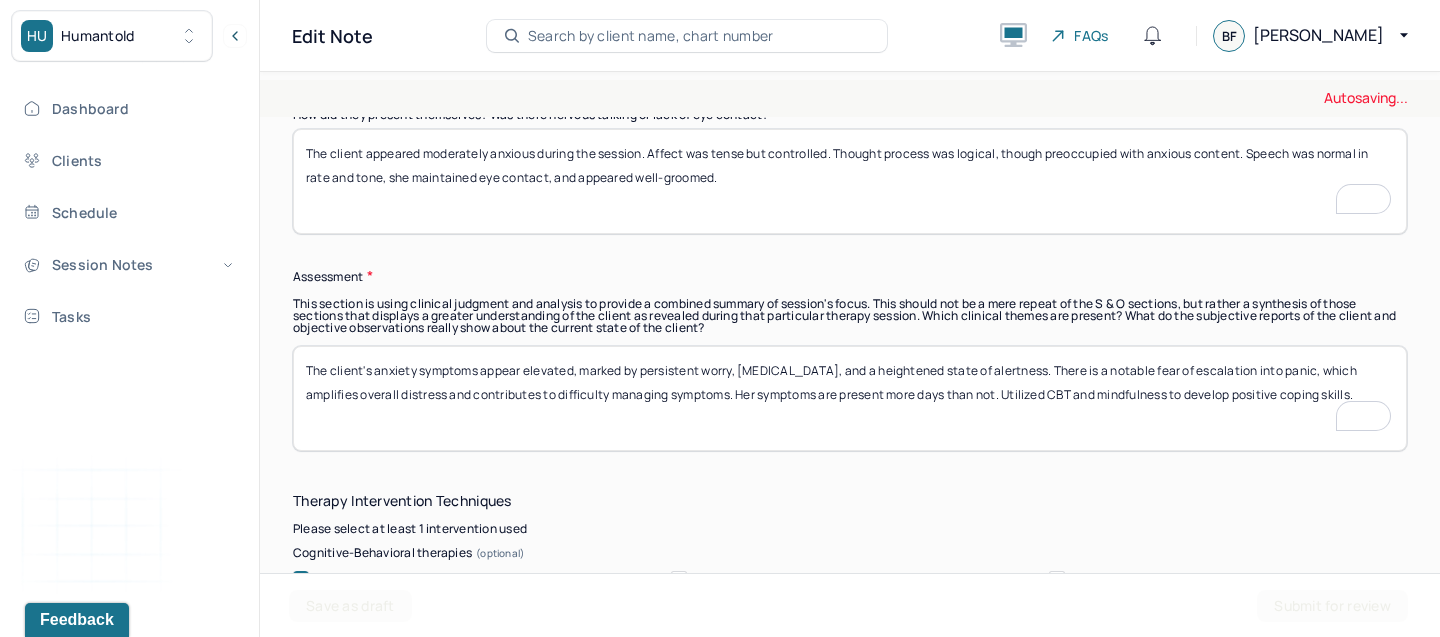 scroll, scrollTop: 1561, scrollLeft: 0, axis: vertical 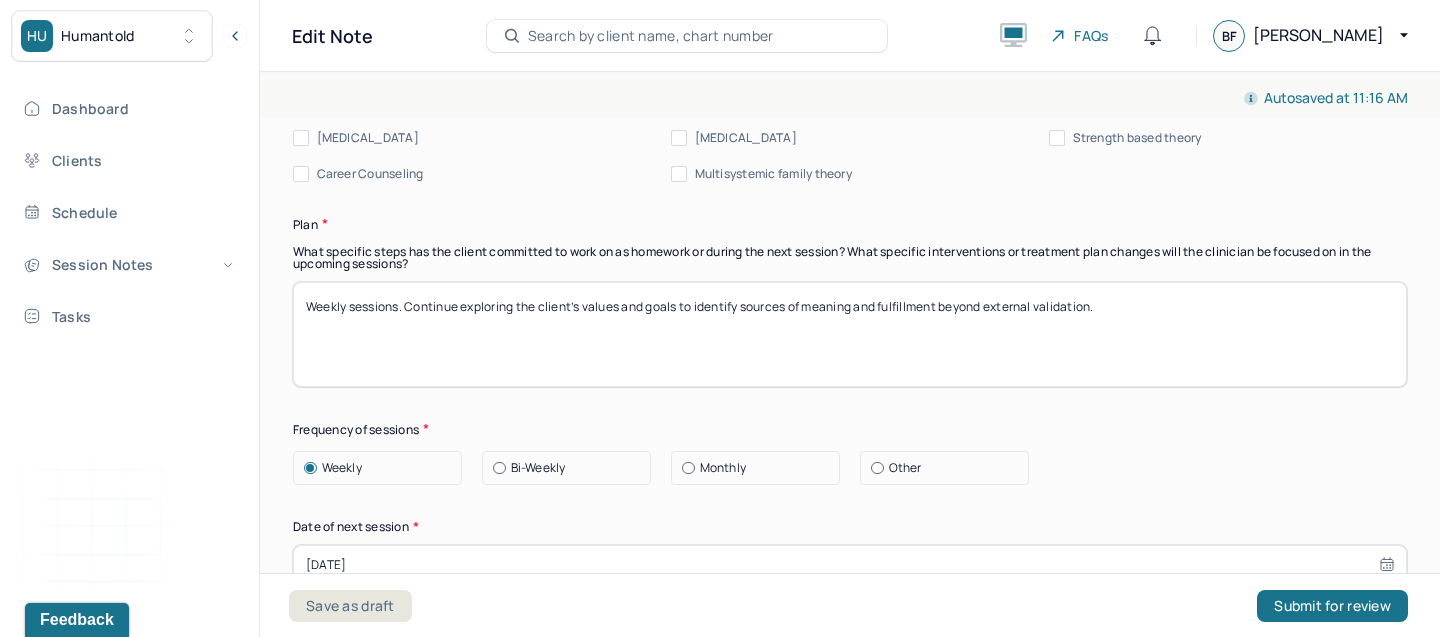 type on "The client's anxiety symptoms appear elevated, marked by persistent worry, [MEDICAL_DATA], and a heightened state of alertness. There is a notable fear of escalation into panic, which amplifies overall distress and contributes to difficulty managing symptoms. Her symptoms are present more days than not. Utilized CBT and mindfulness to develop positive coping skills." 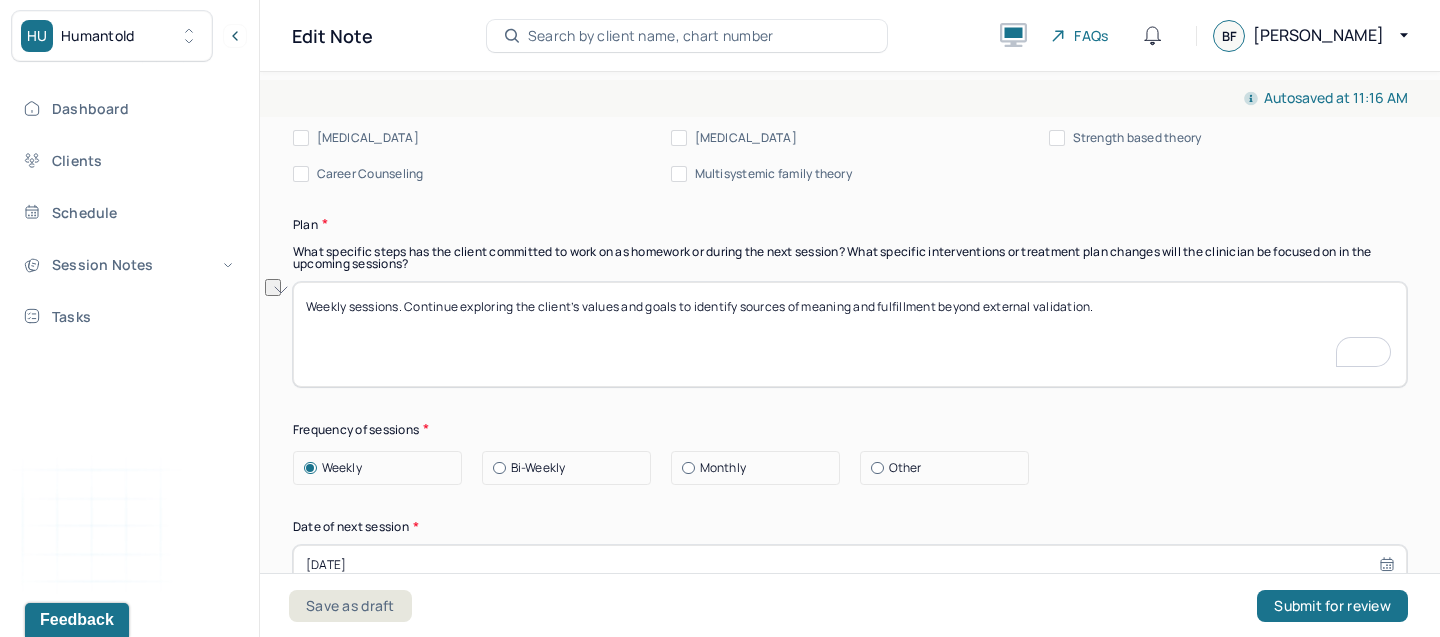 drag, startPoint x: 1108, startPoint y: 312, endPoint x: 413, endPoint y: 307, distance: 695.018 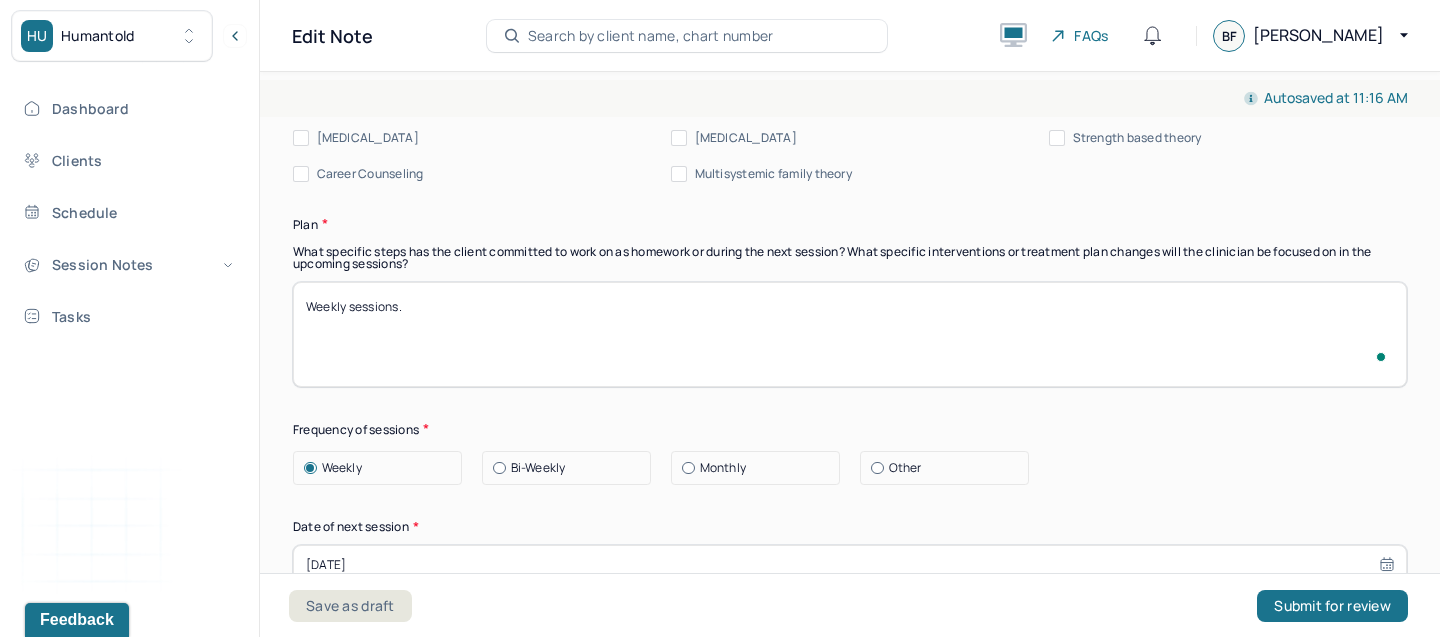 type on "Weekly sessions." 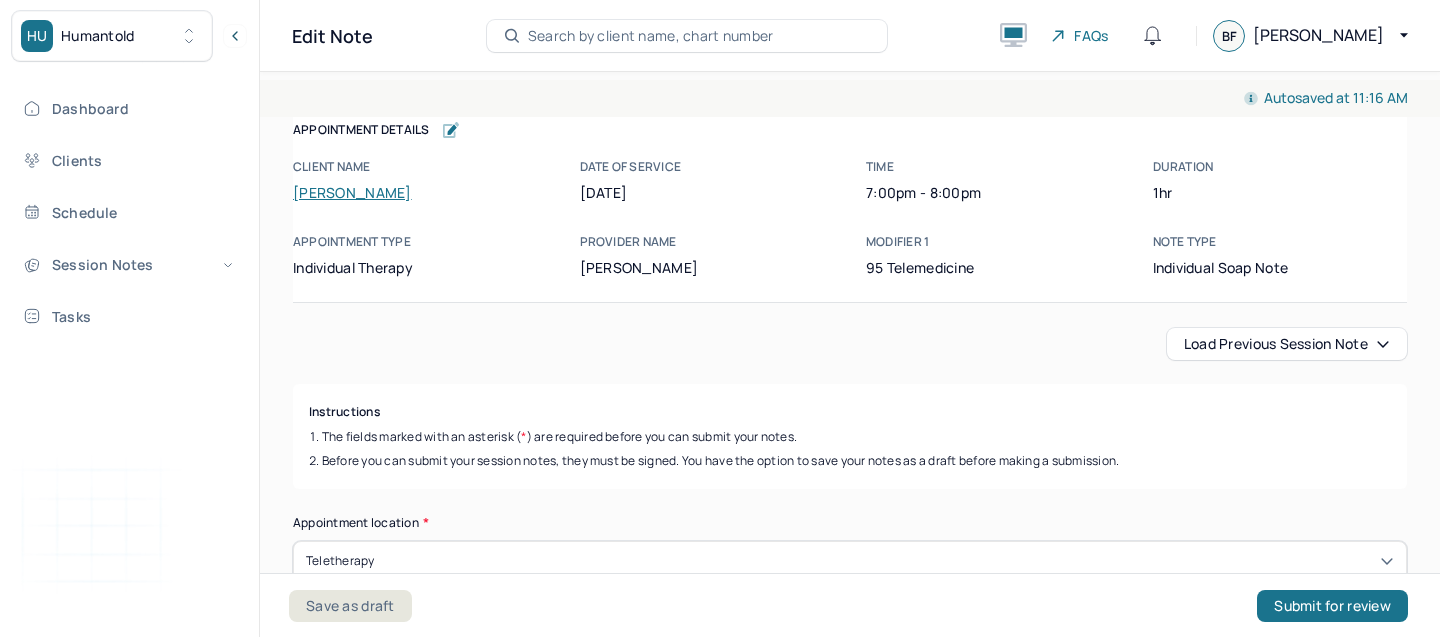 scroll, scrollTop: 0, scrollLeft: 0, axis: both 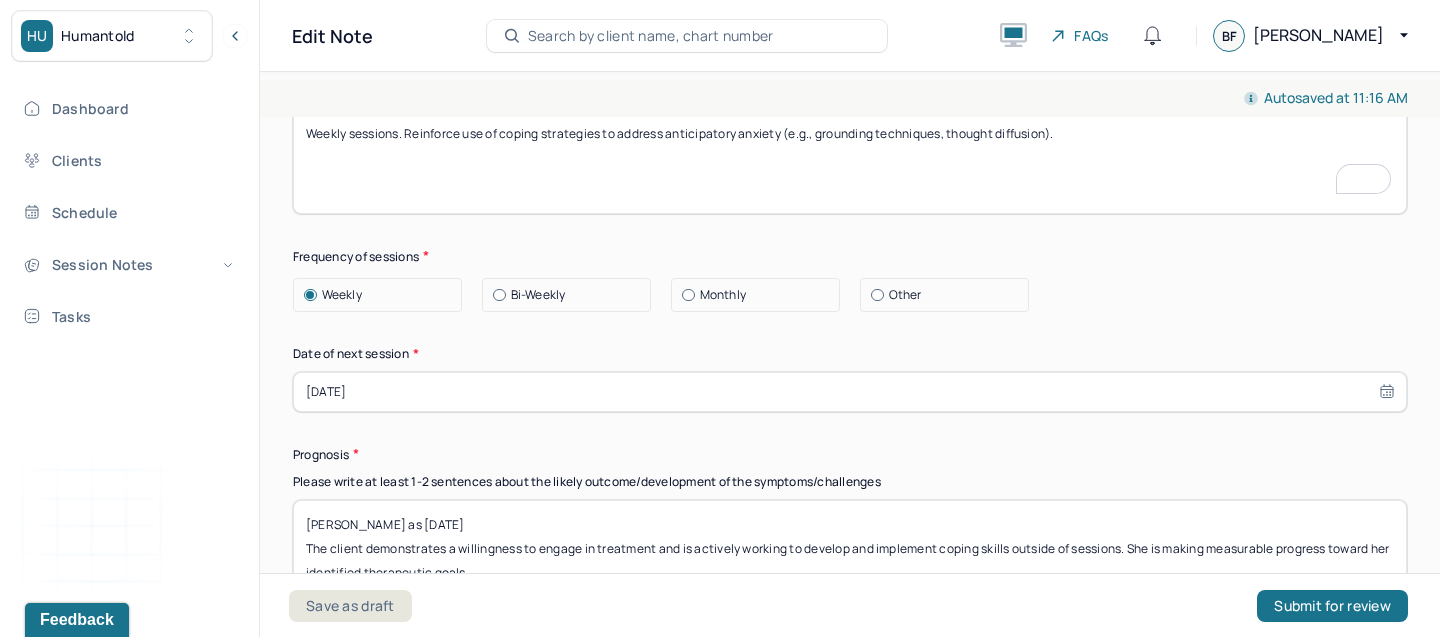 type on "Weekly sessions. Reinforce use of coping strategies to address anticipatory anxiety (e.g., grounding techniques, thought diffusion)." 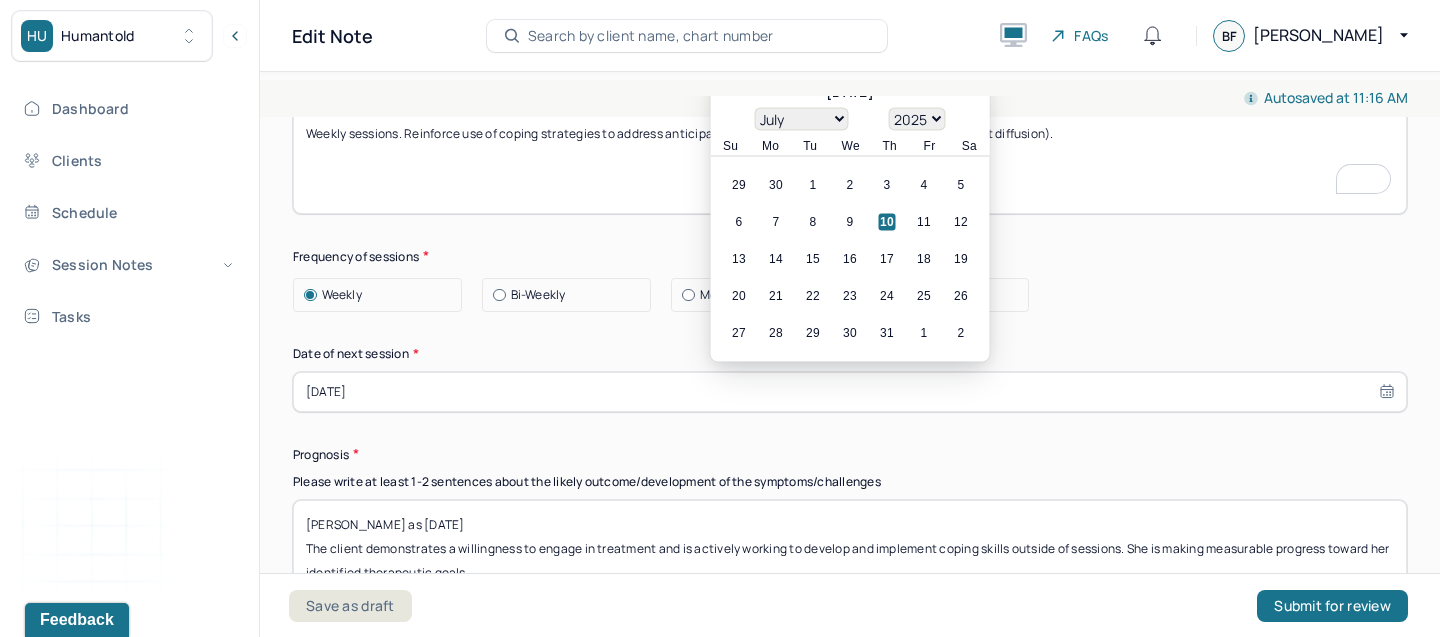 click on "[DATE]" at bounding box center (850, 392) 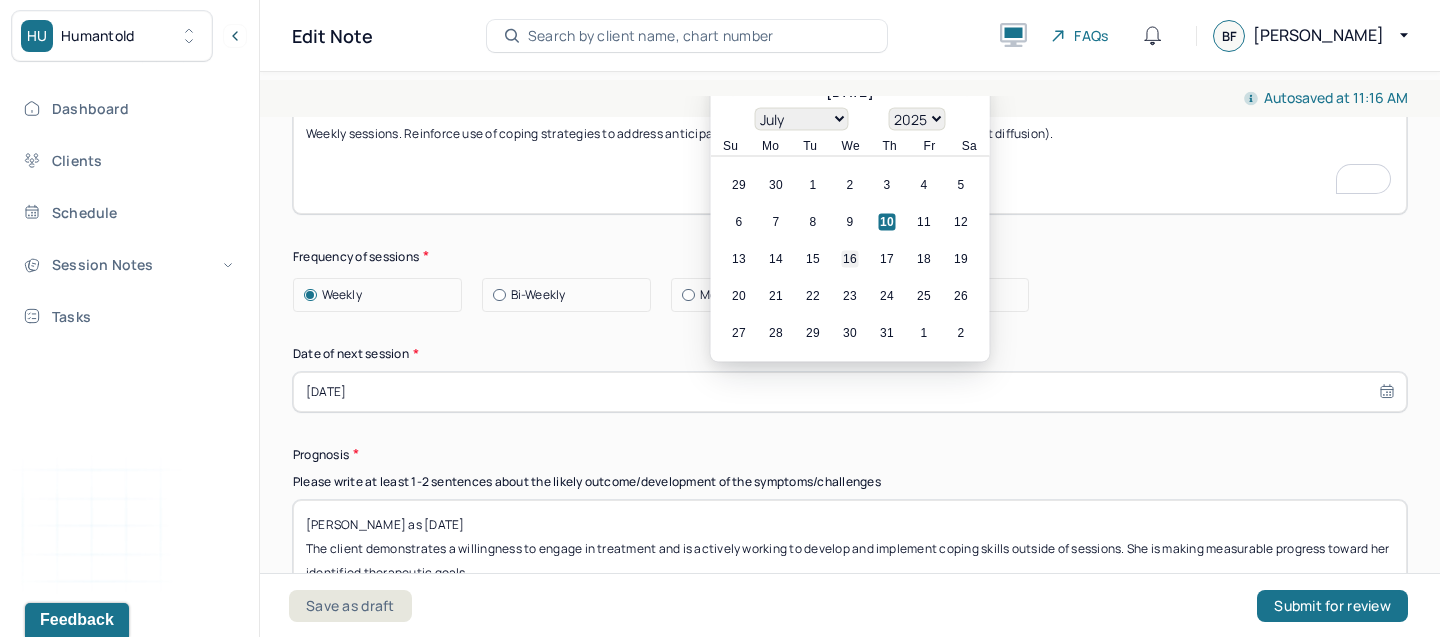 click on "16" at bounding box center (850, 258) 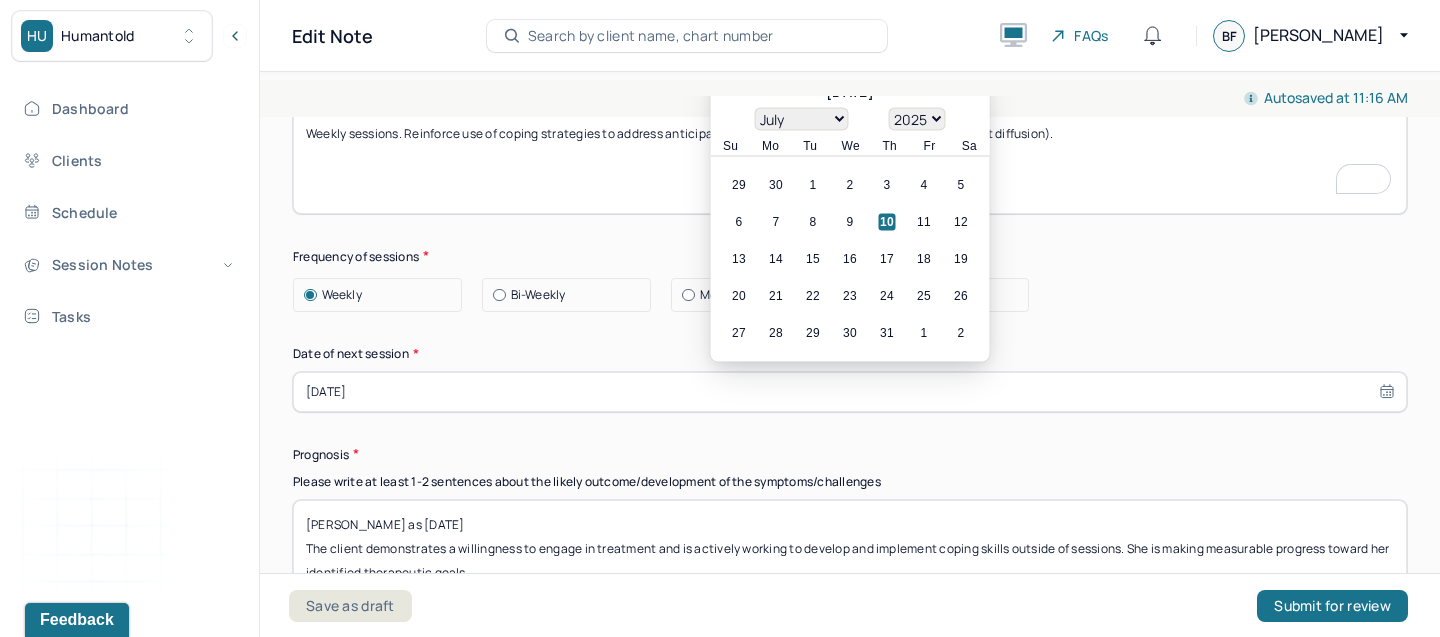 type on "07/16/2025" 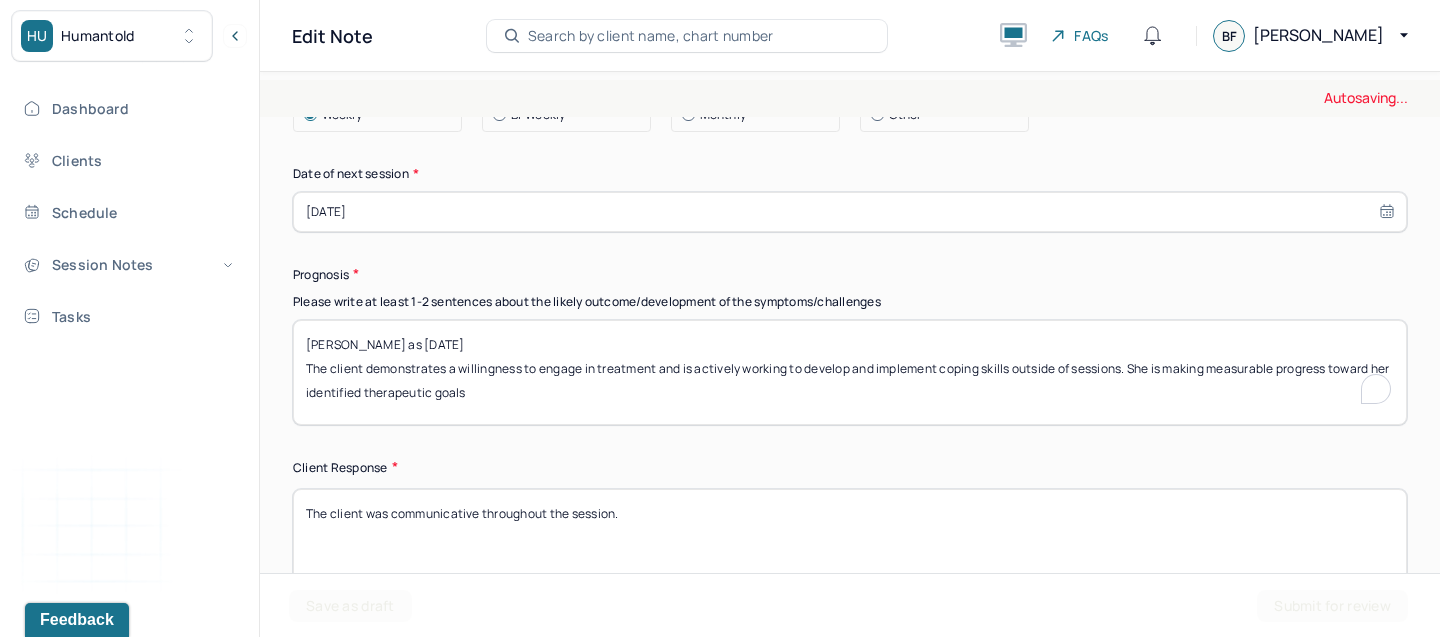 click on "[PERSON_NAME] as [DATE]
The client demonstrates a willingness to engage in treatment and is actively working to develop and implement coping skills outside of sessions. She is making measurable progress toward her identified therapeutic goals" at bounding box center (850, 372) 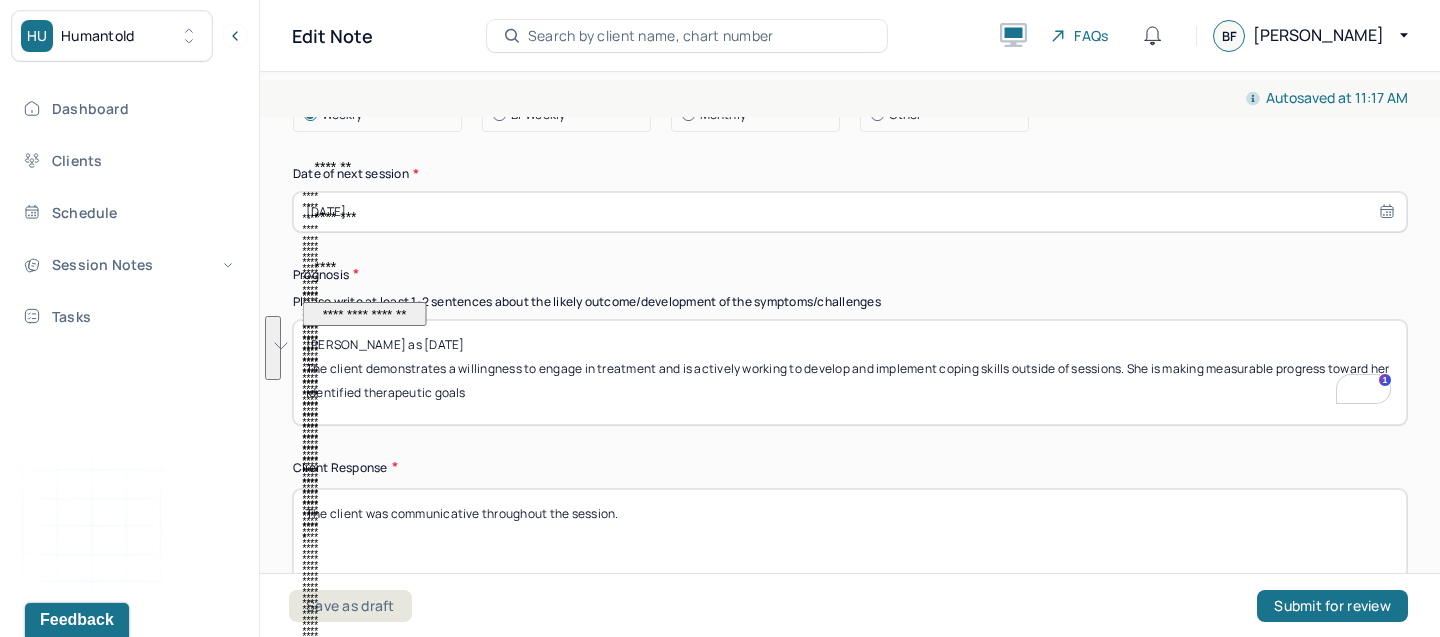 drag, startPoint x: 511, startPoint y: 402, endPoint x: 327, endPoint y: 354, distance: 190.15782 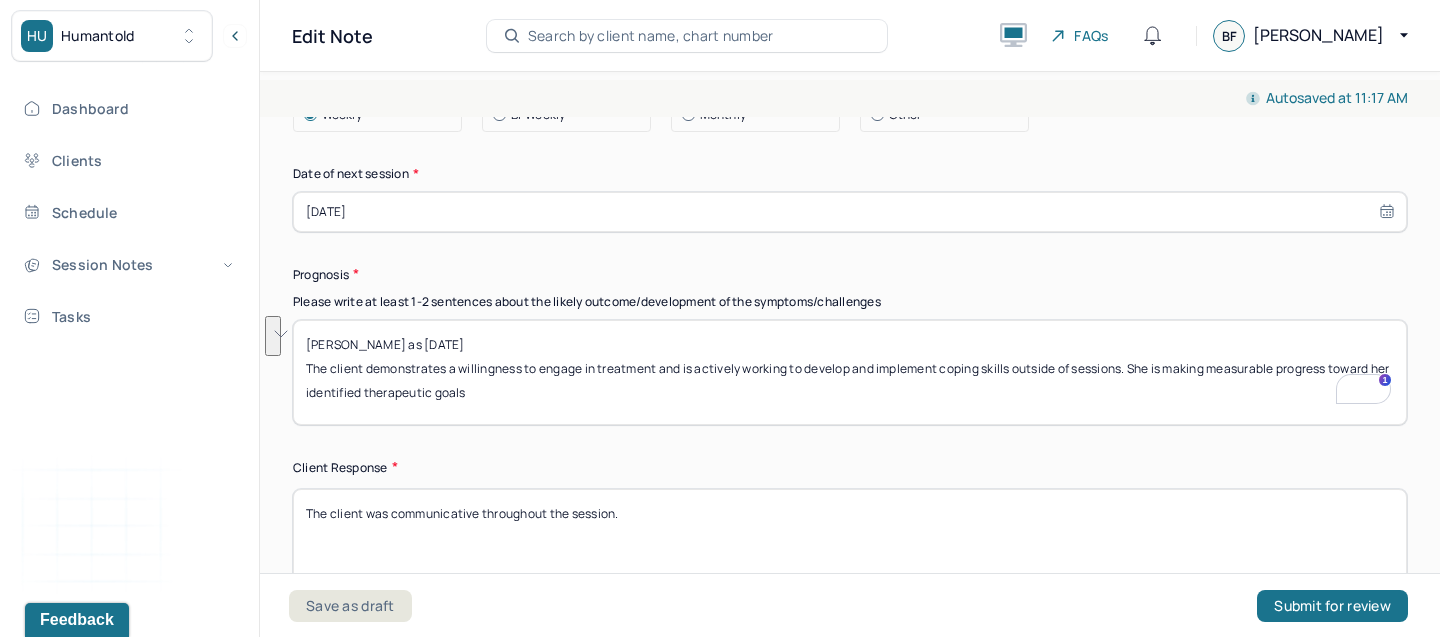 drag, startPoint x: 303, startPoint y: 365, endPoint x: 547, endPoint y: 387, distance: 244.98979 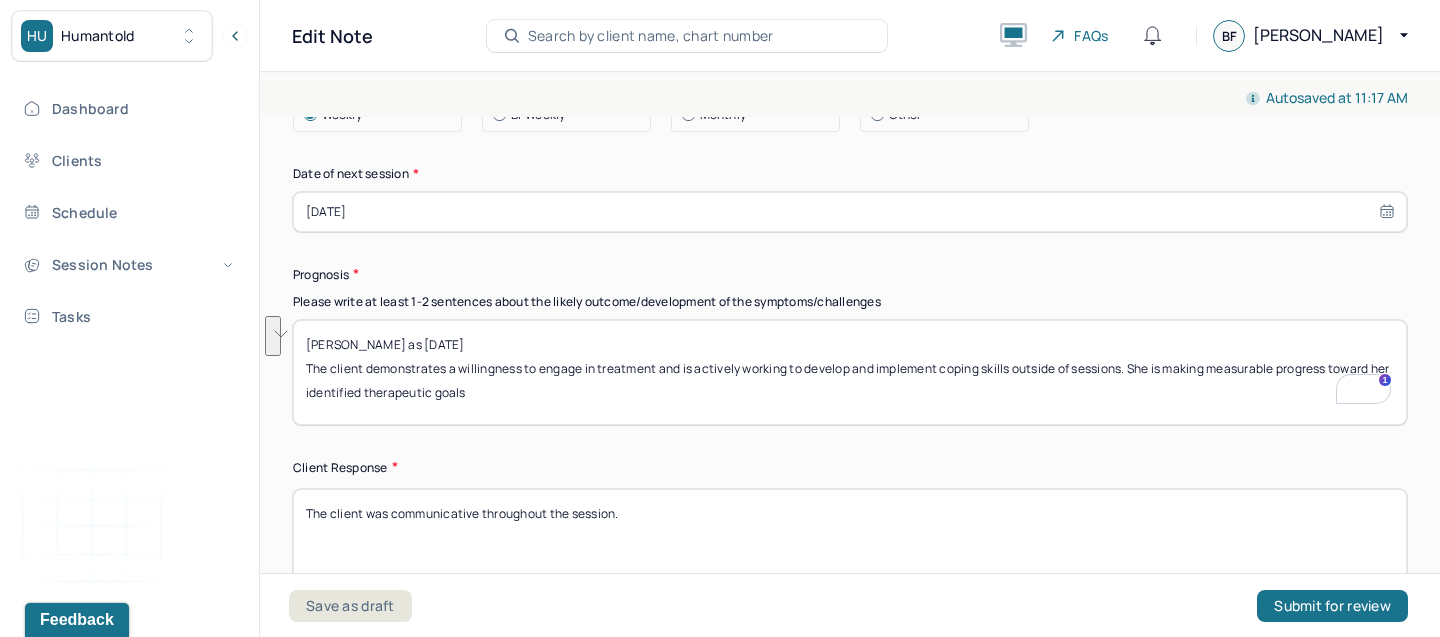 click on "Sam as 07/02/25
The client demonstrates a willingness to engage in treatment and is actively working to develop and implement coping skills outside of sessions. She is making measurable progress toward her identified therapeutic goals" at bounding box center (850, 372) 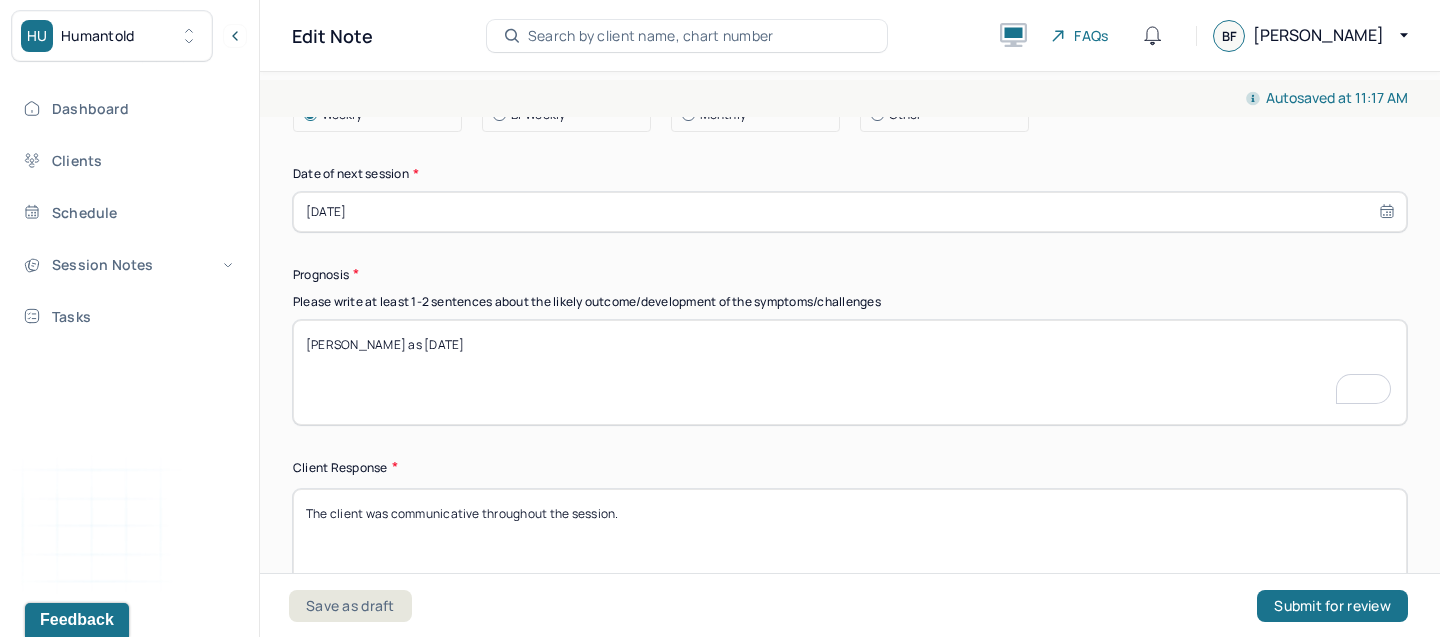 paste on "The client remains engaged in the therapeutic process and is consistently applying coping strategies between sessions. She is showing meaningful progress toward her established treatment goals." 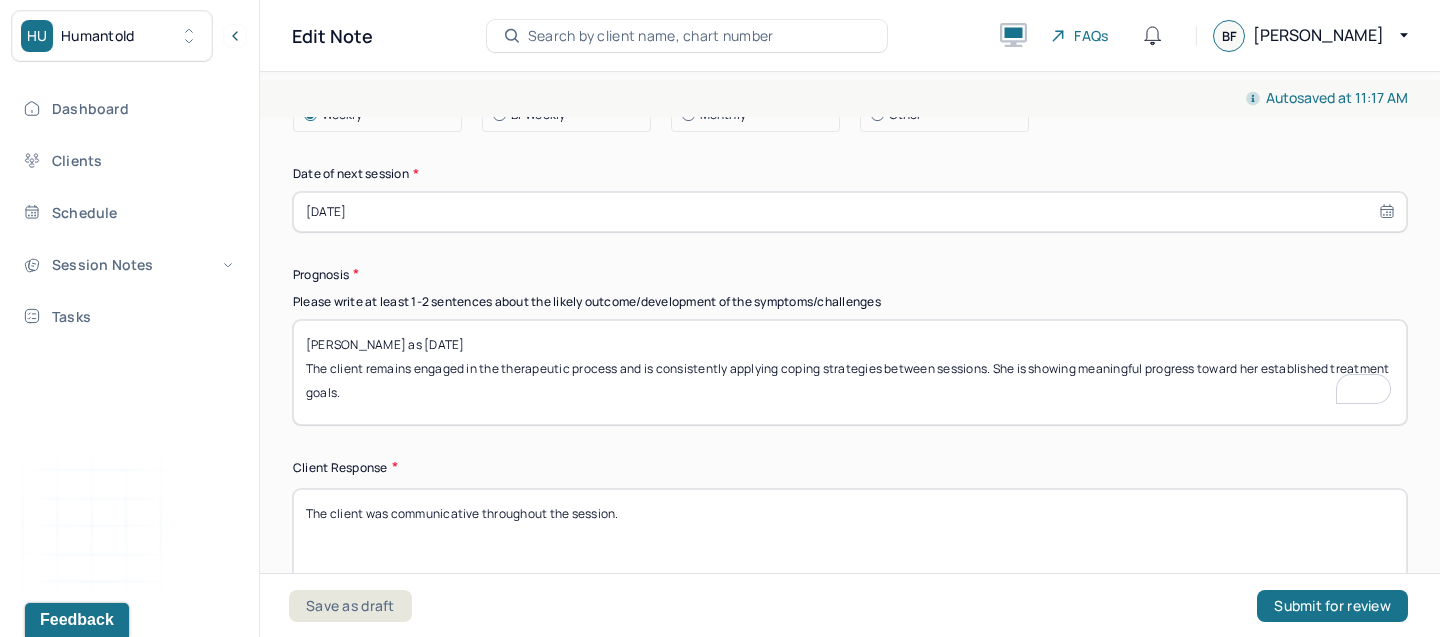 type on "Sam as 07/02/25
The client remains engaged in the therapeutic process and is consistently applying coping strategies between sessions. She is showing meaningful progress toward her established treatment goals." 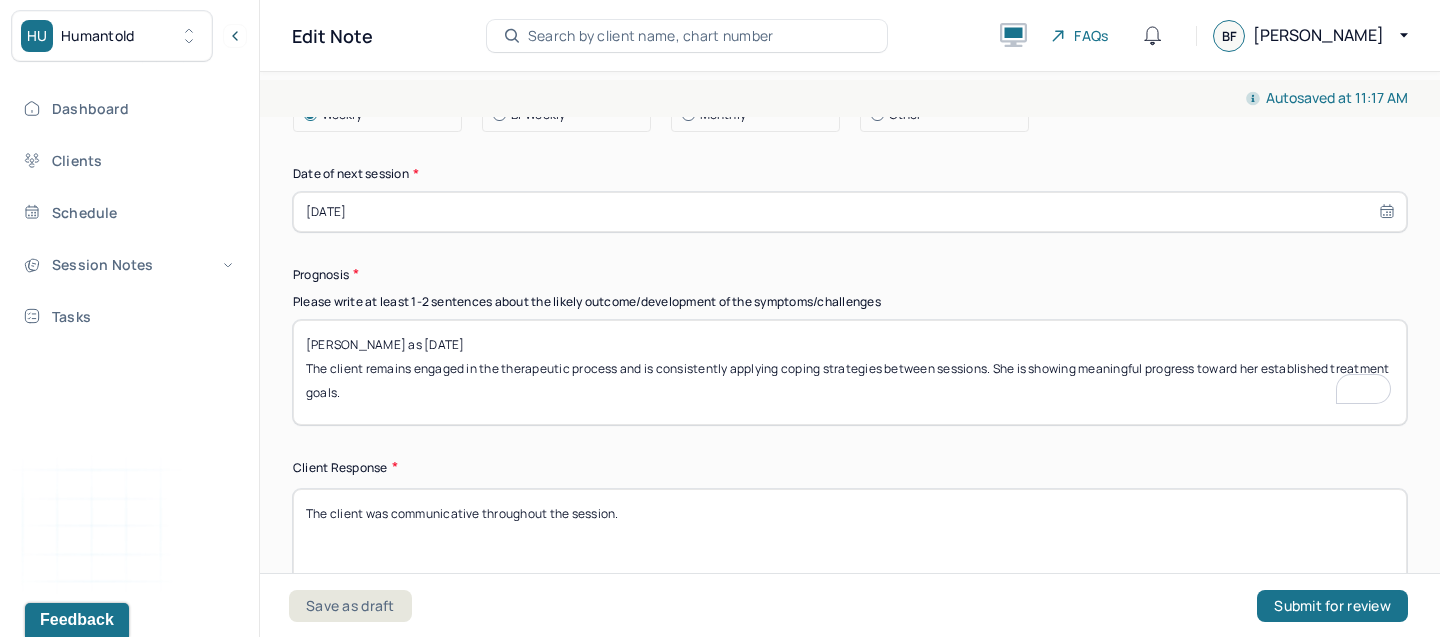 scroll, scrollTop: 16, scrollLeft: 0, axis: vertical 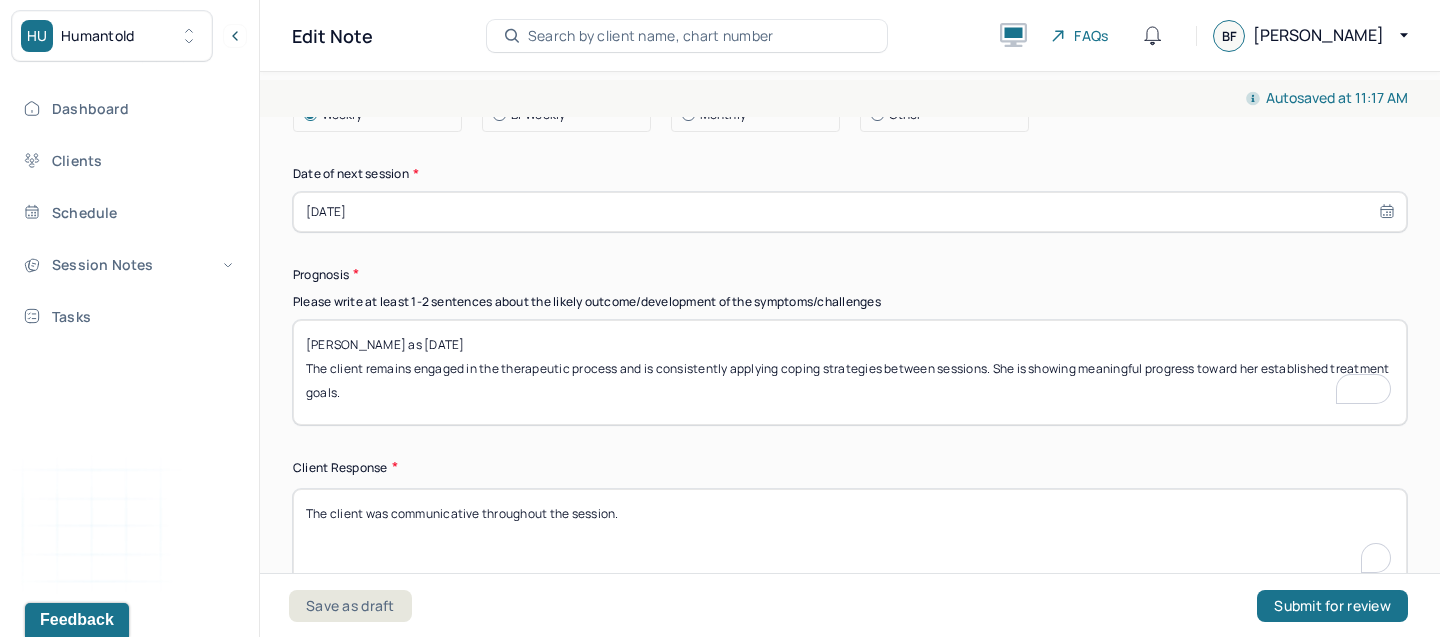 click on "The client was communicative throughout the session." at bounding box center (850, 541) 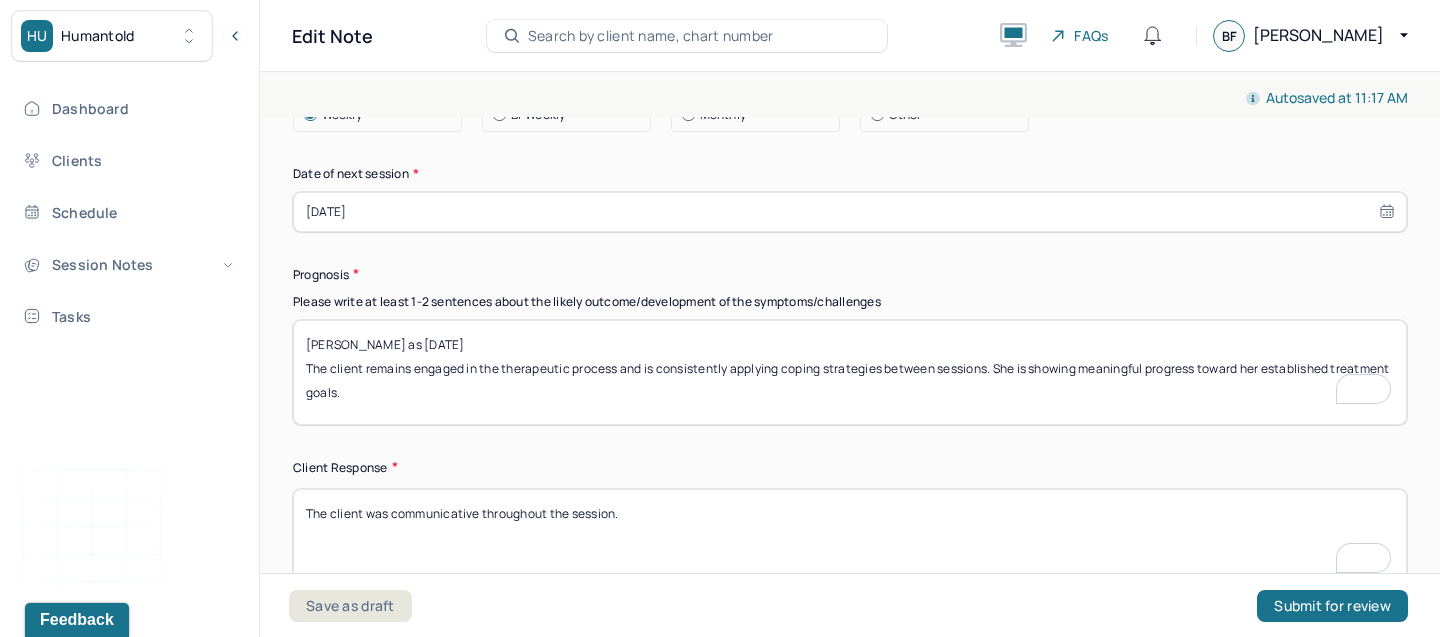 paste on "maintained consistent verbal engagement during the session." 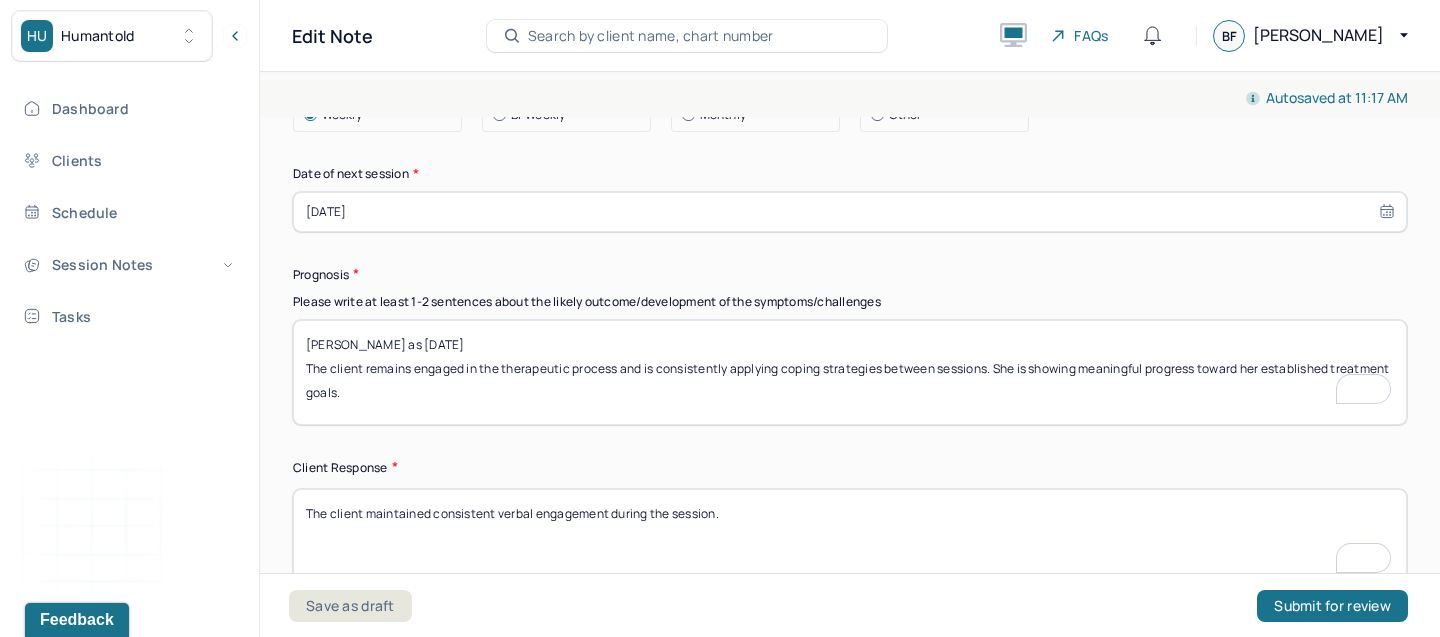 scroll, scrollTop: 2837, scrollLeft: 0, axis: vertical 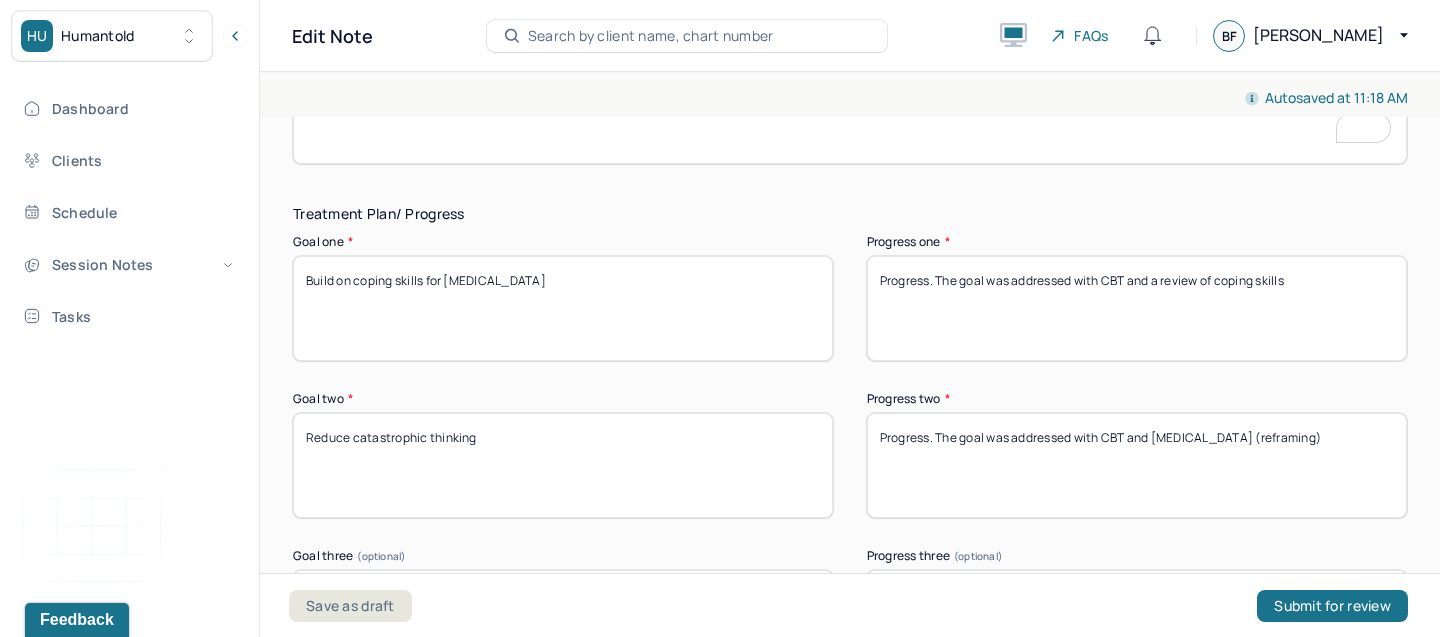 type on "The client maintained consistent verbal engagement during the session." 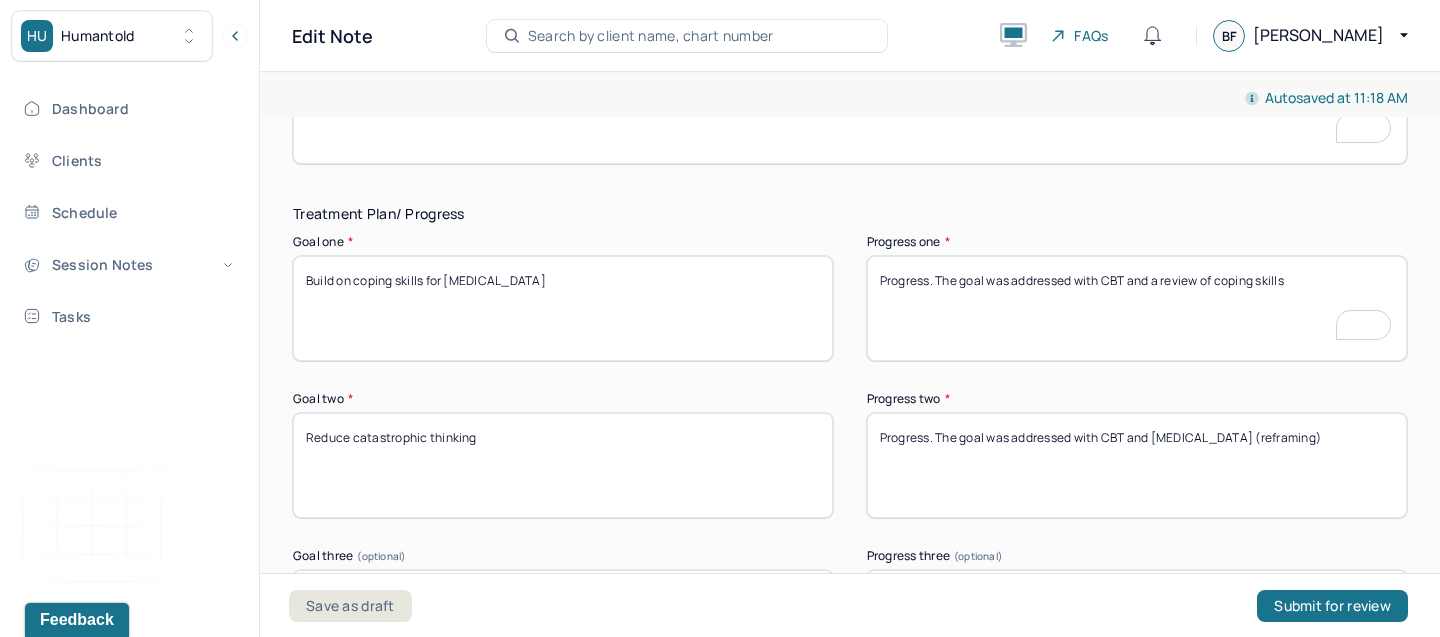 drag, startPoint x: 1303, startPoint y: 278, endPoint x: 1131, endPoint y: 279, distance: 172.00291 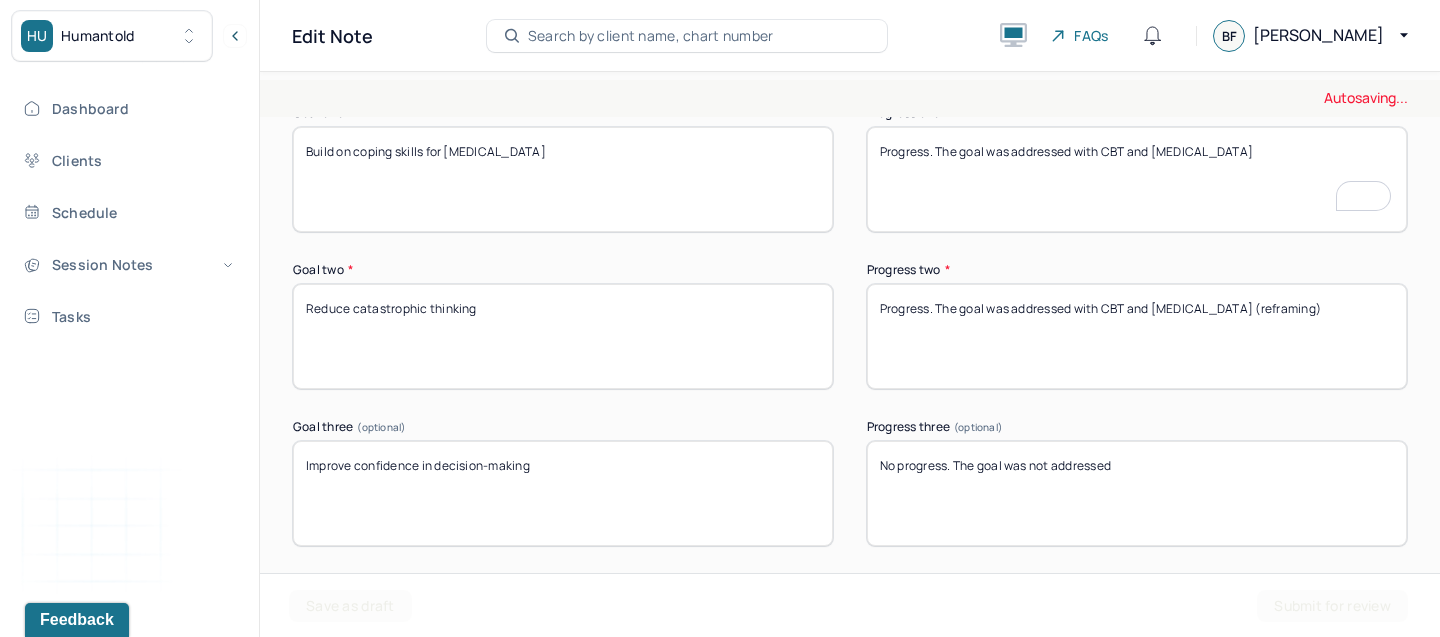 type on "Progress. The goal was addressed with CBT and psychoeducation" 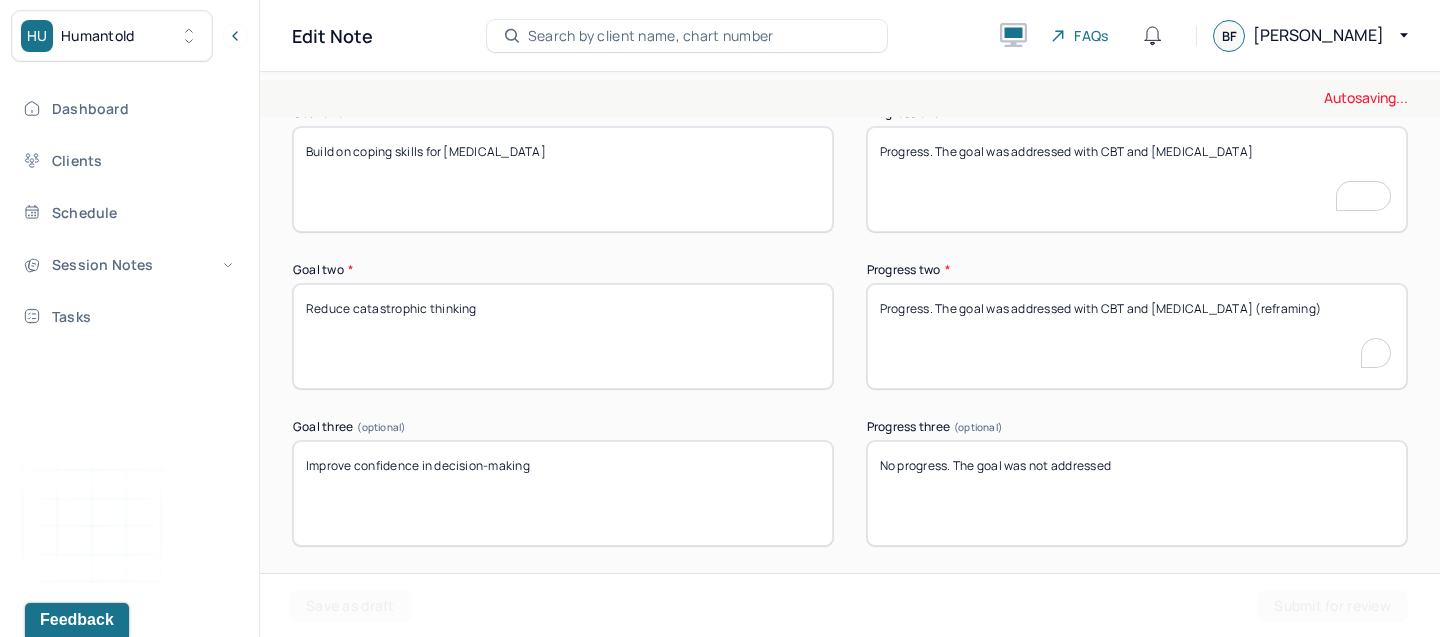 click on "Progress. The goal was addressed with CBT and [MEDICAL_DATA] (reframing)" at bounding box center [1137, 336] 